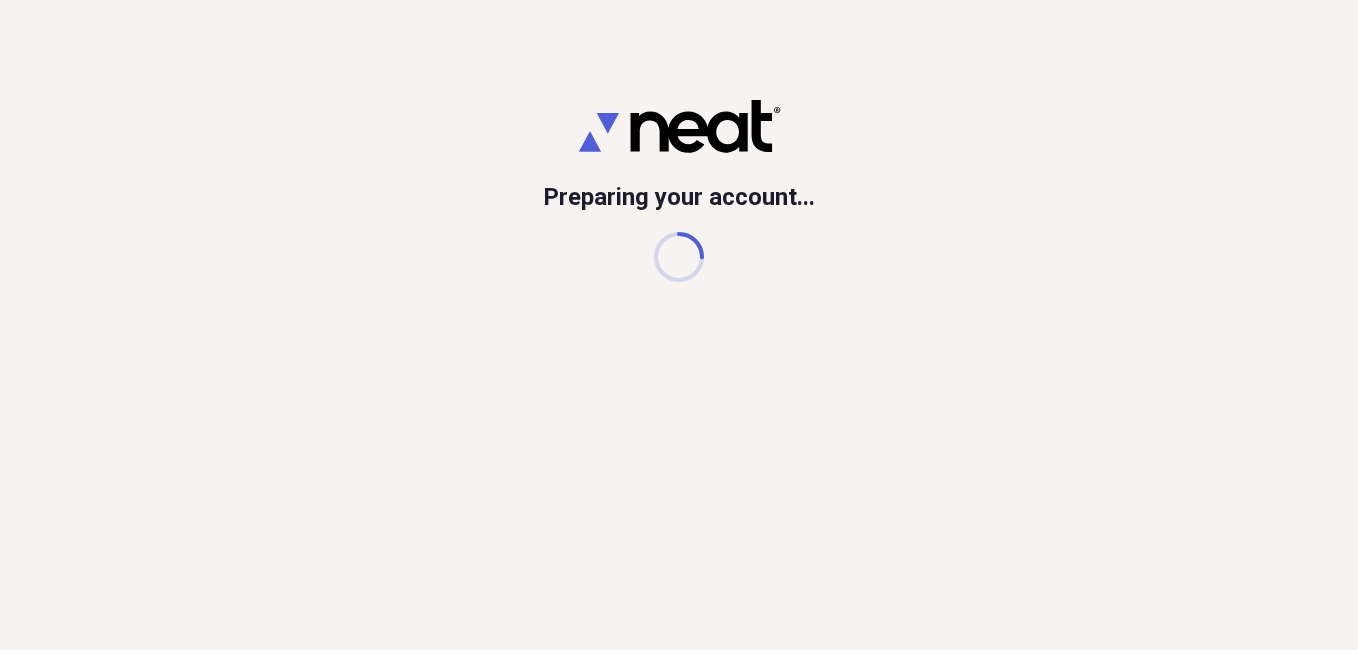 scroll, scrollTop: 0, scrollLeft: 0, axis: both 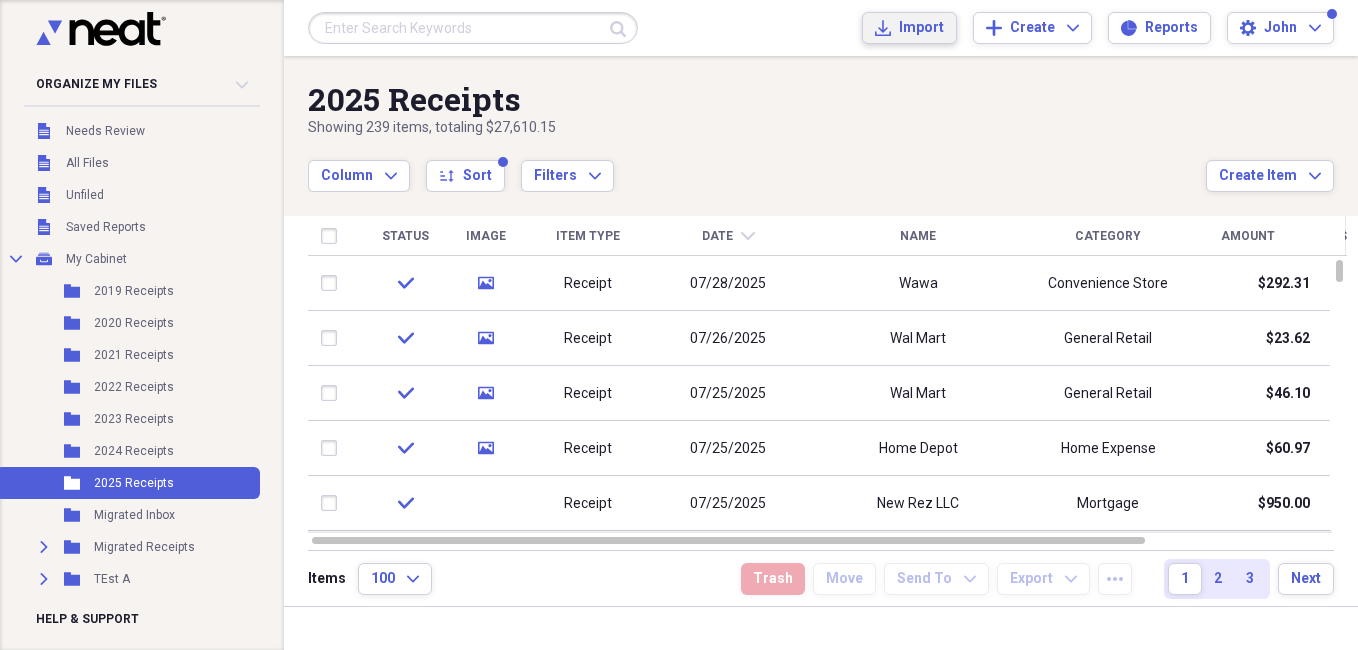 click on "Import" at bounding box center (921, 28) 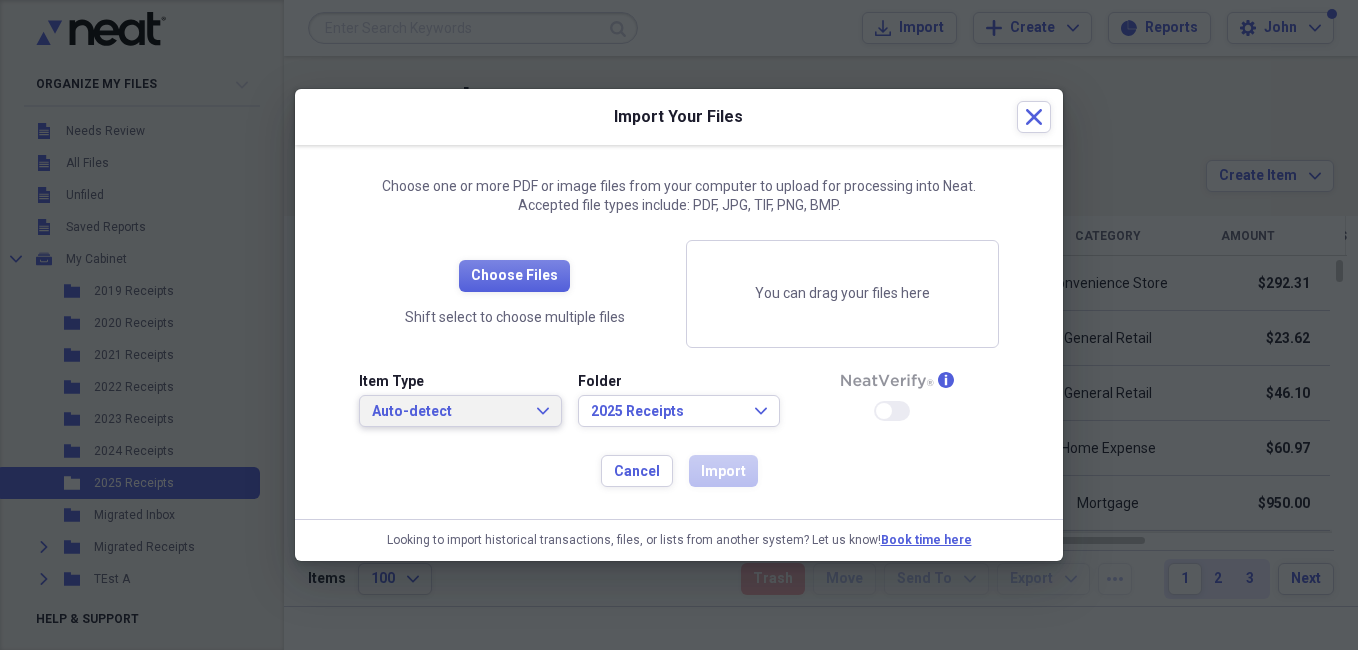 click on "Expand" 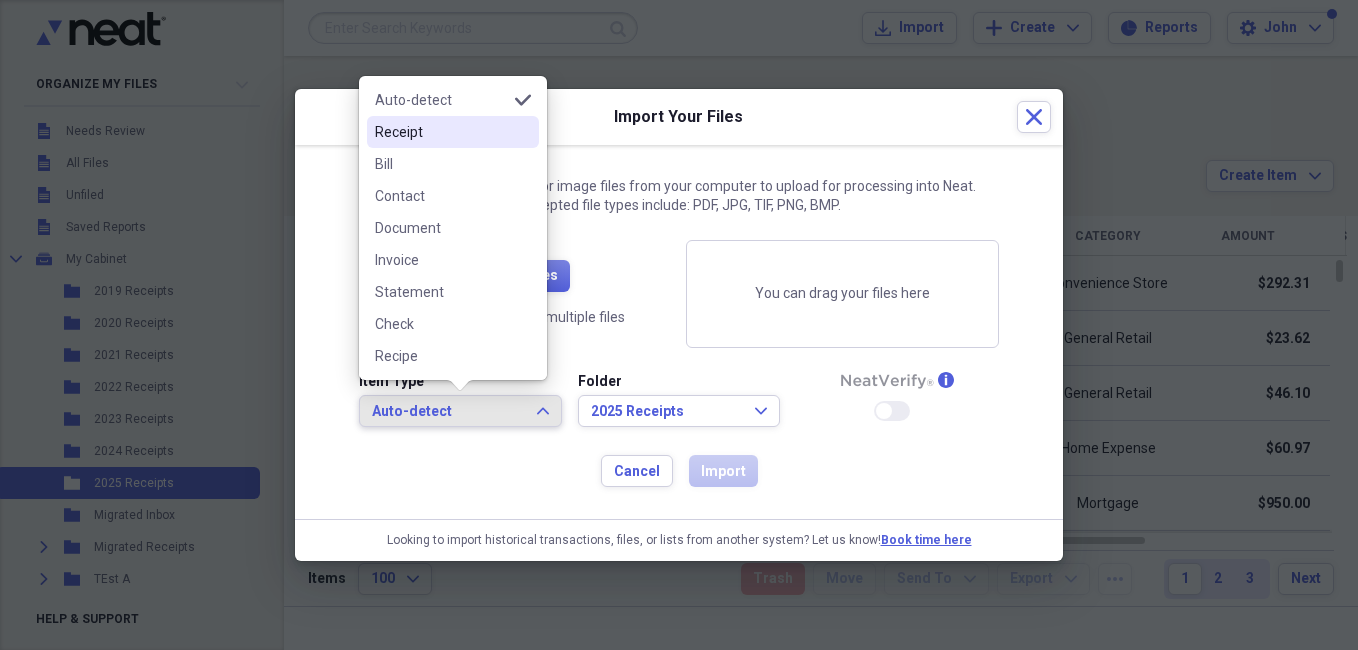 click on "Receipt" at bounding box center (441, 132) 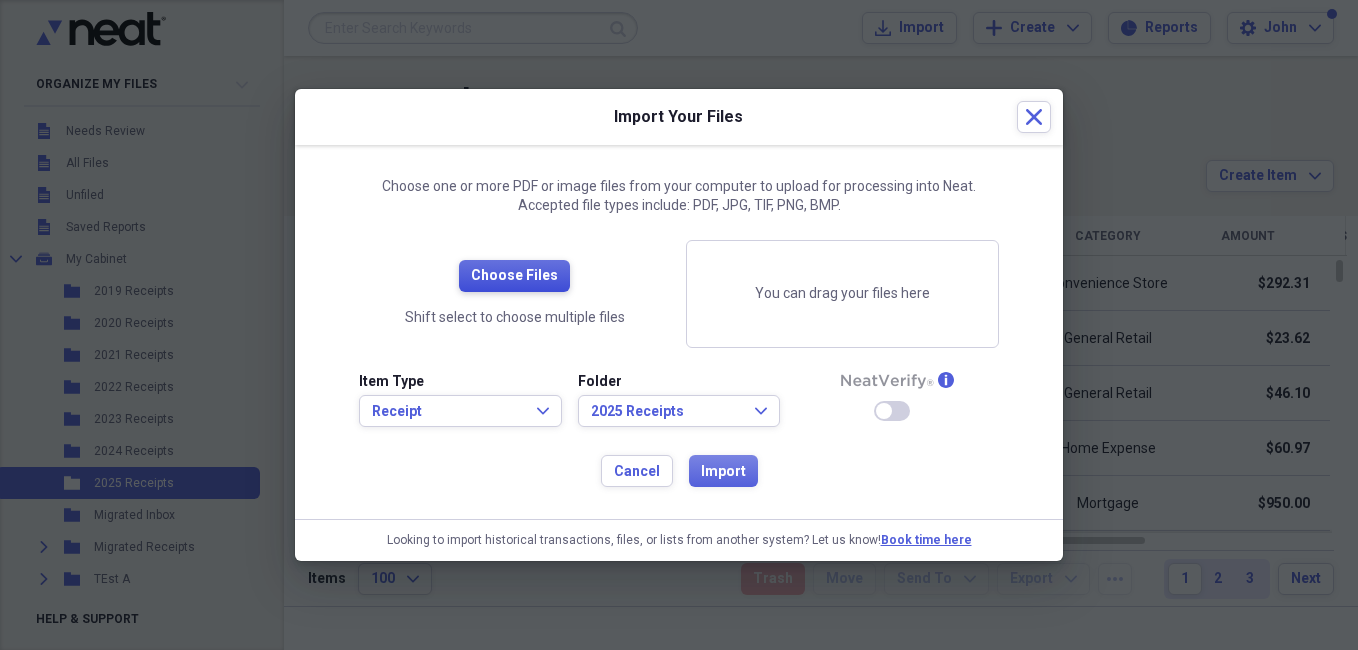 click on "Choose Files" at bounding box center (514, 276) 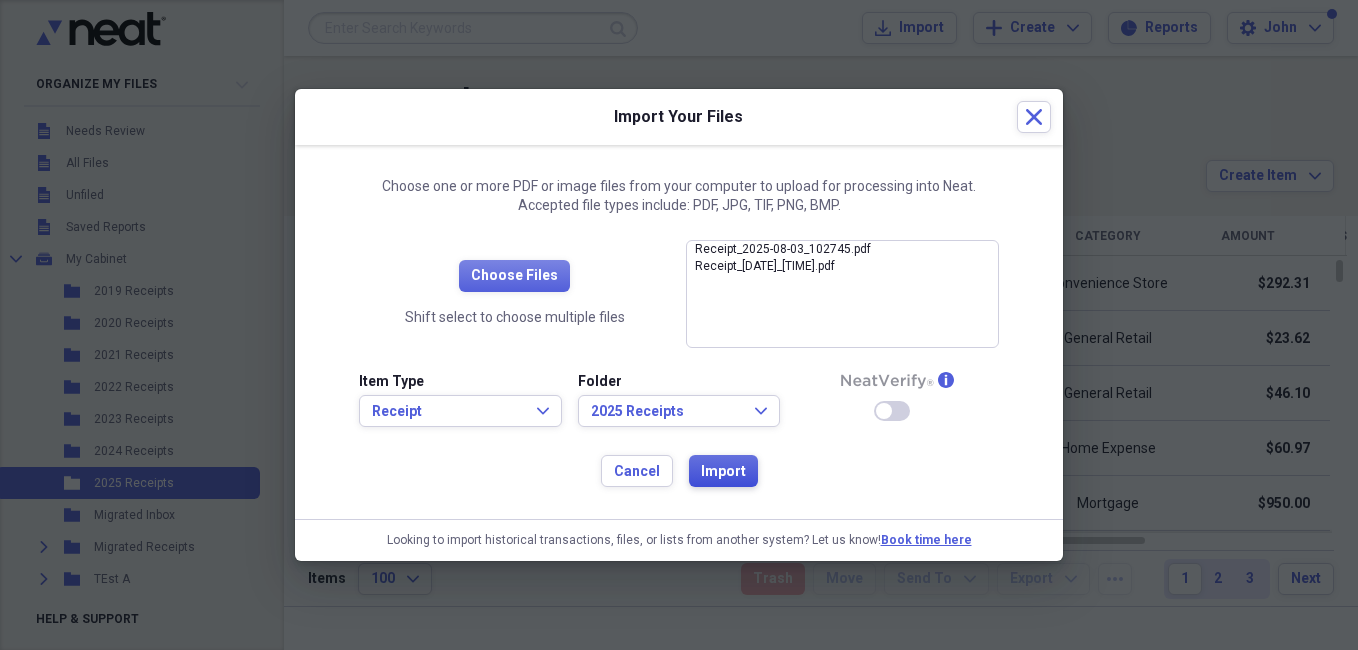 click on "Import" at bounding box center [723, 472] 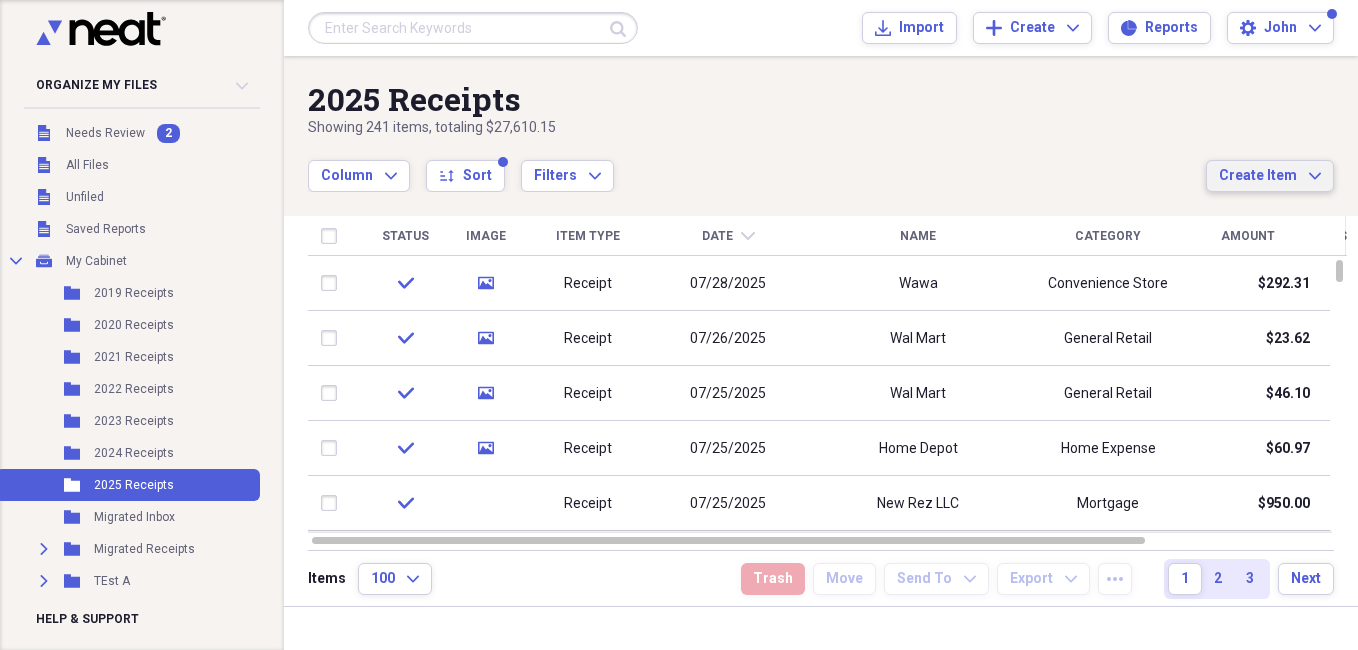 click on "Create Item" at bounding box center [1258, 176] 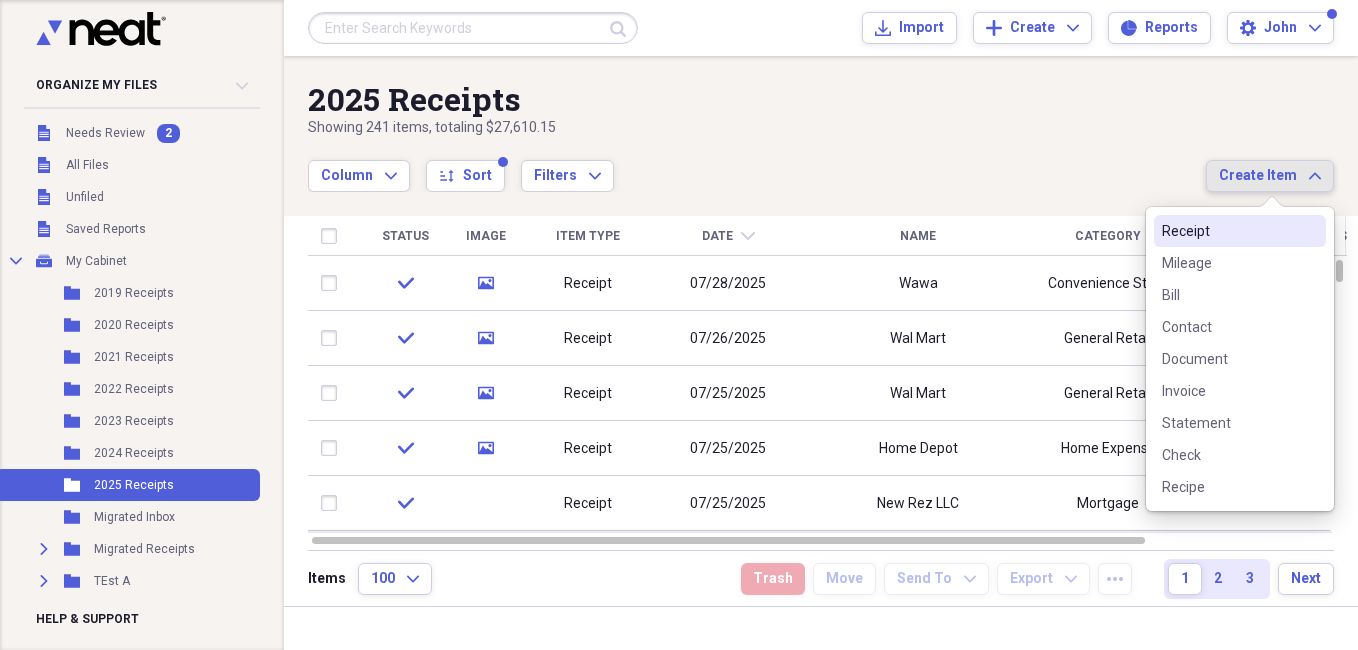 click on "Receipt" at bounding box center (1228, 231) 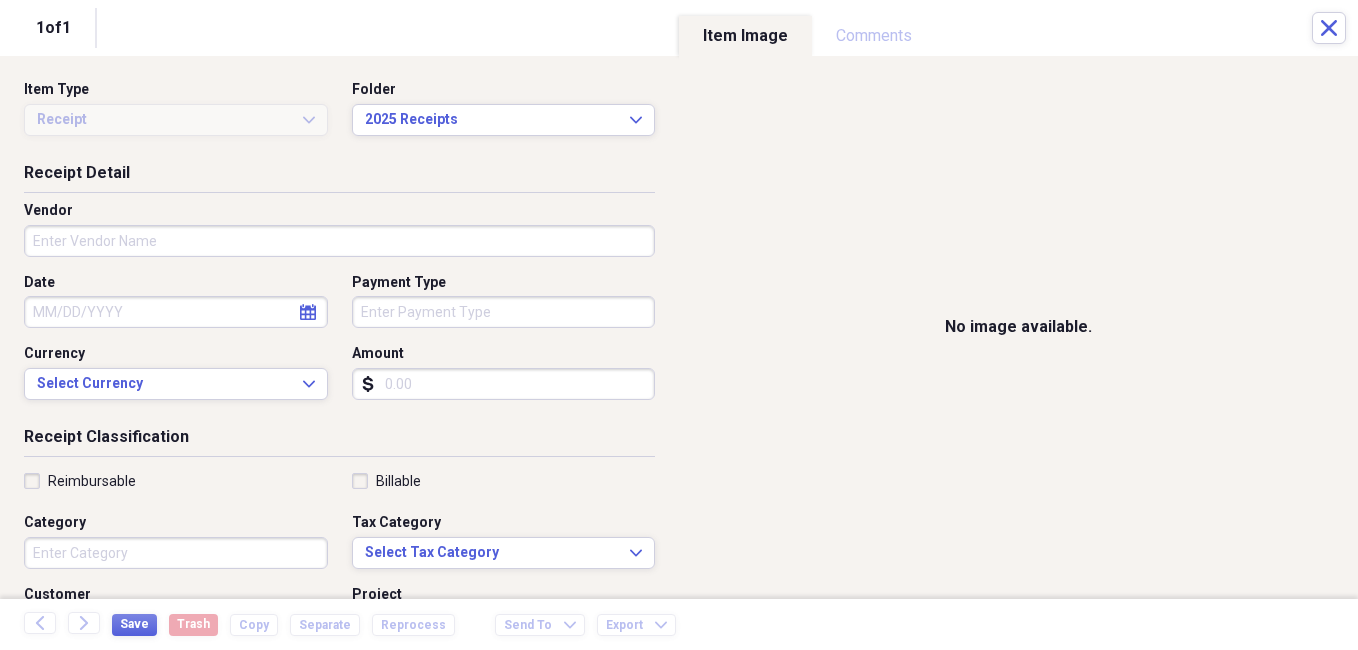 click on "Vendor" at bounding box center (339, 241) 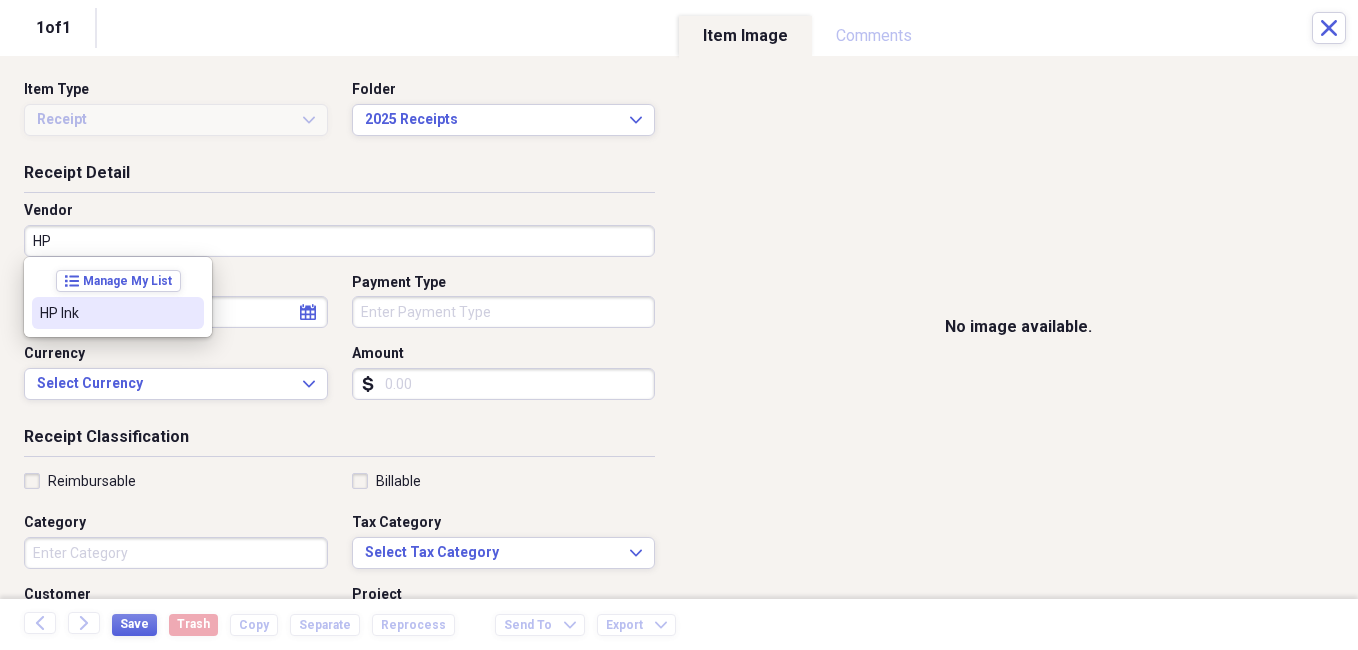 click on "HP Ink" at bounding box center [106, 313] 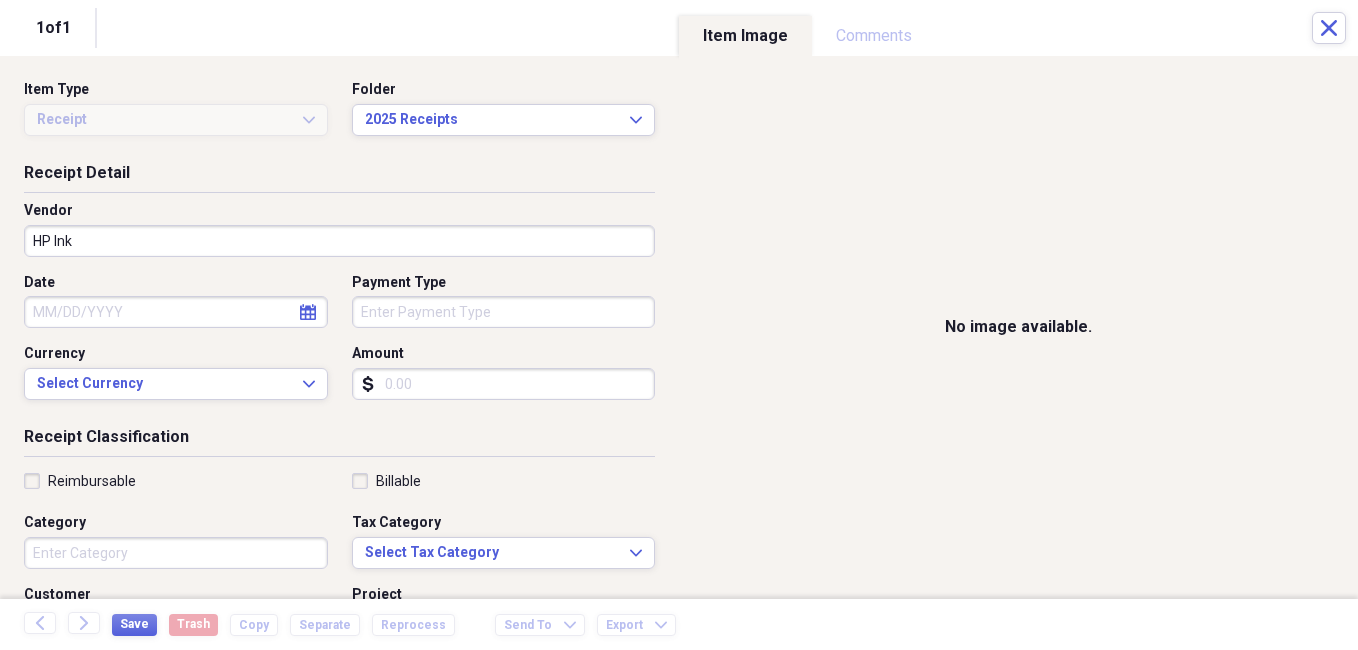 click 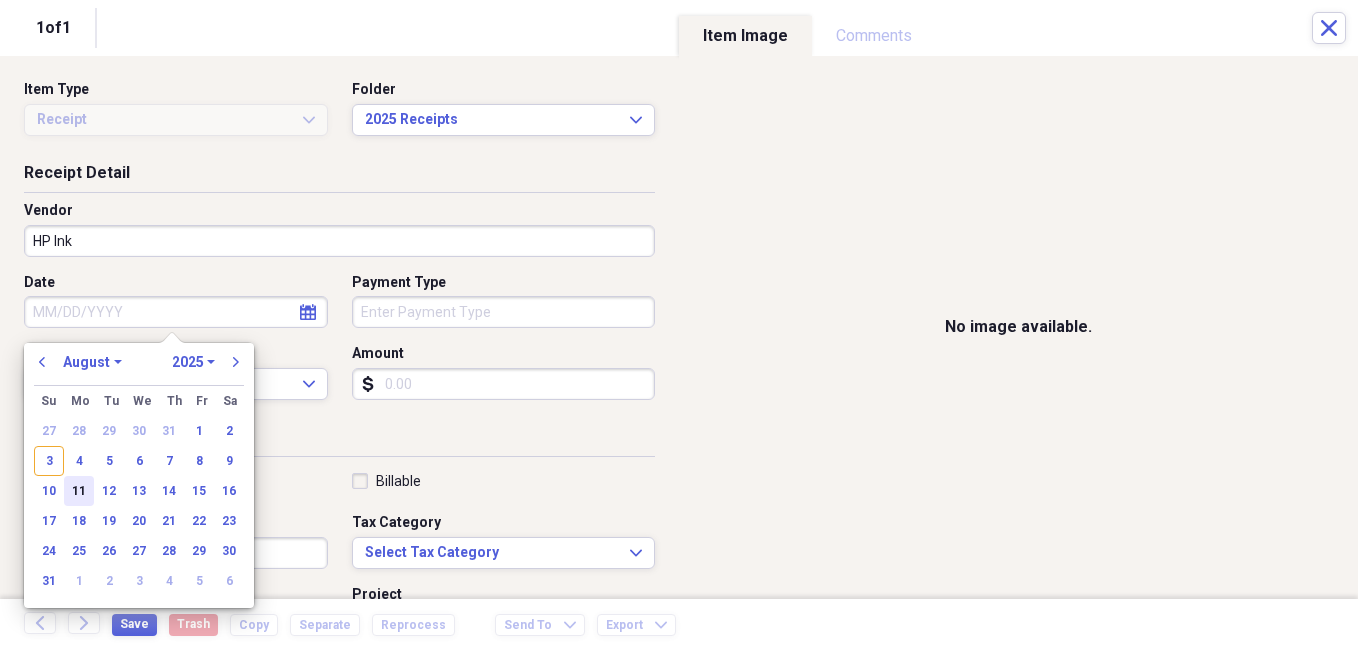 click on "11" at bounding box center (79, 491) 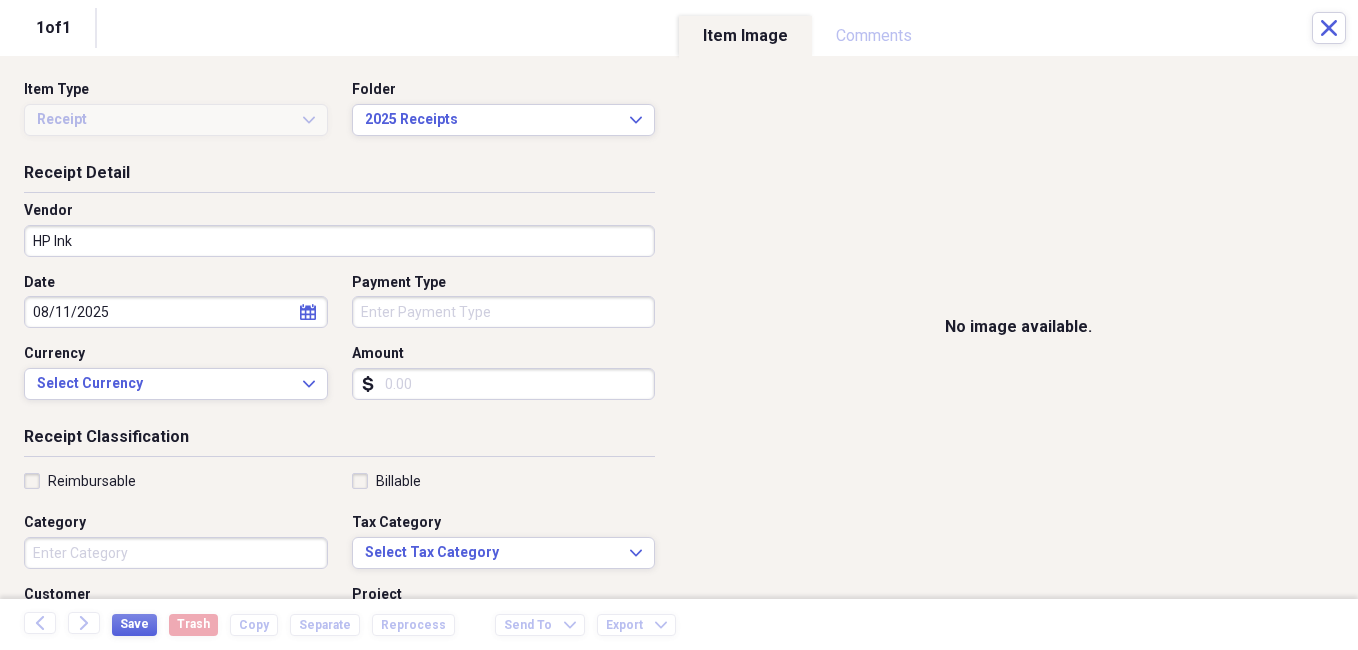 click on "Payment Type" at bounding box center [504, 312] 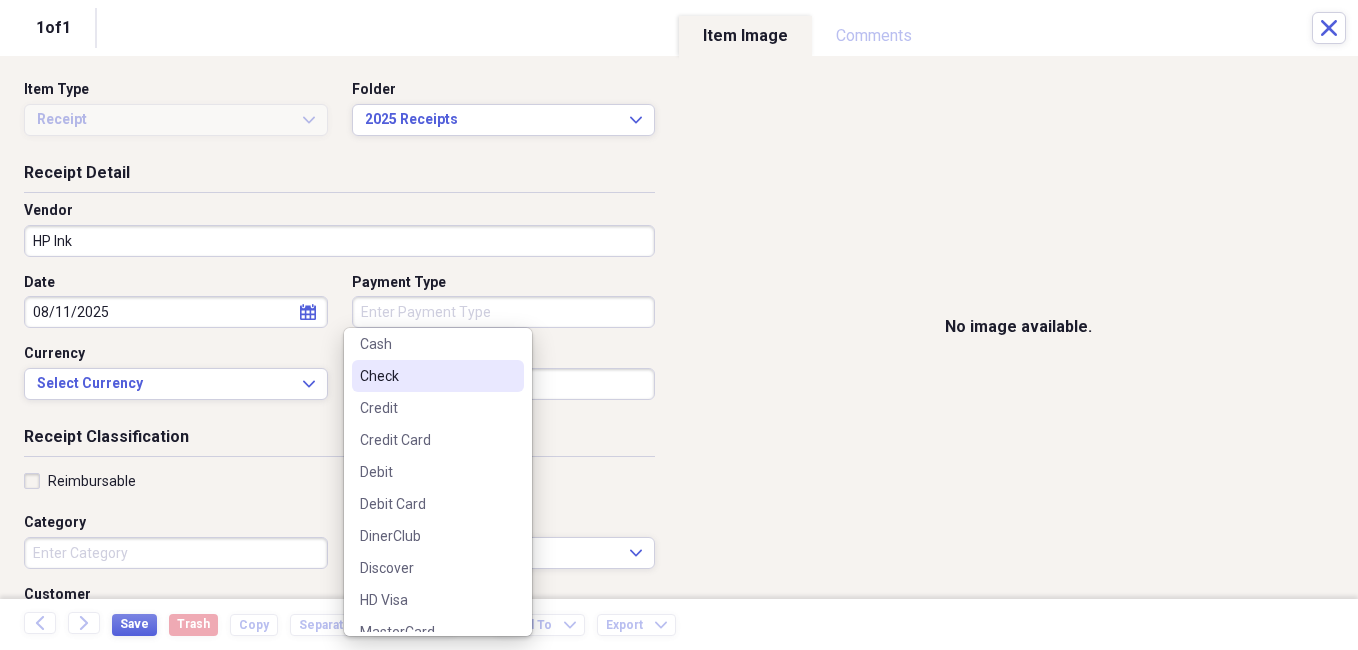 scroll, scrollTop: 188, scrollLeft: 0, axis: vertical 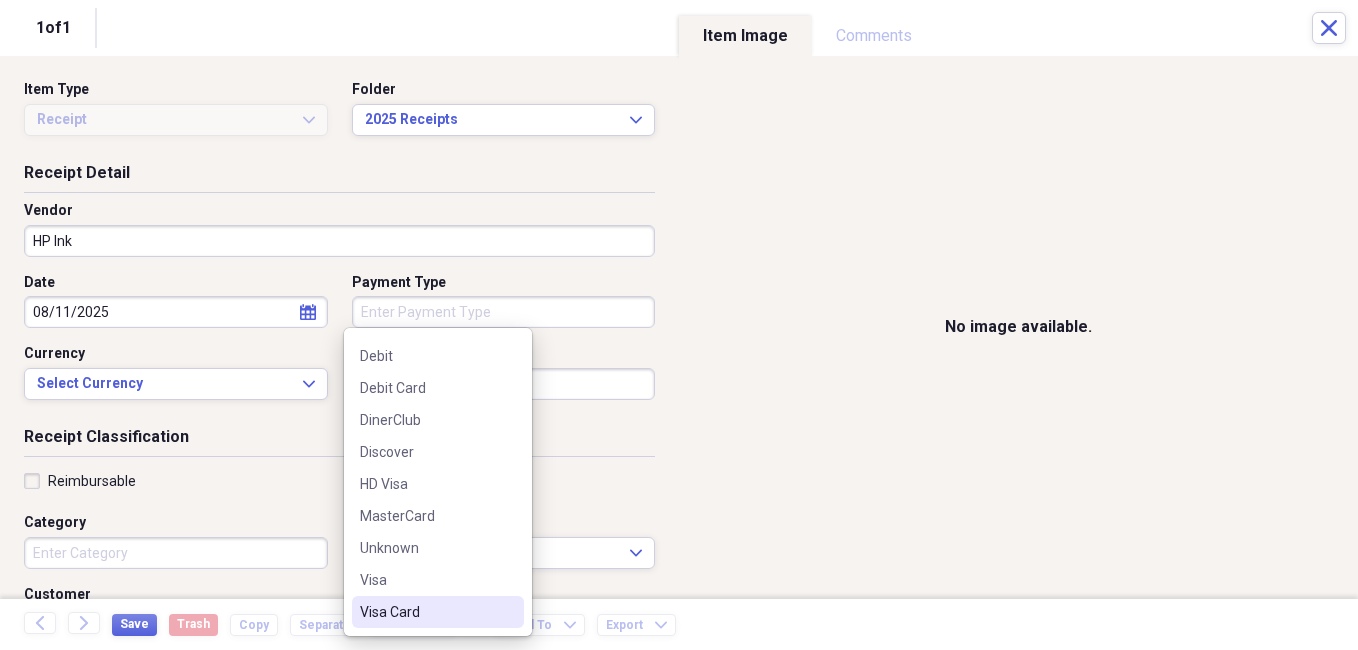 click on "Visa Card" at bounding box center (426, 612) 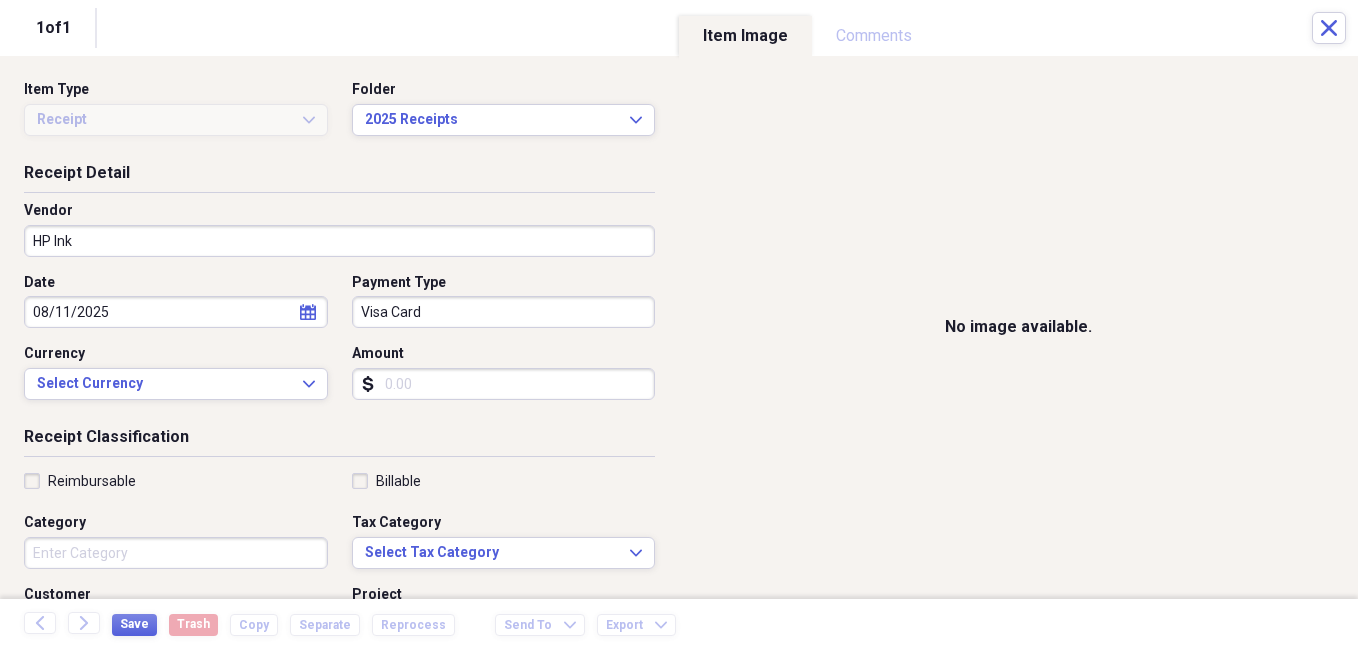 click on "Amount" at bounding box center [504, 384] 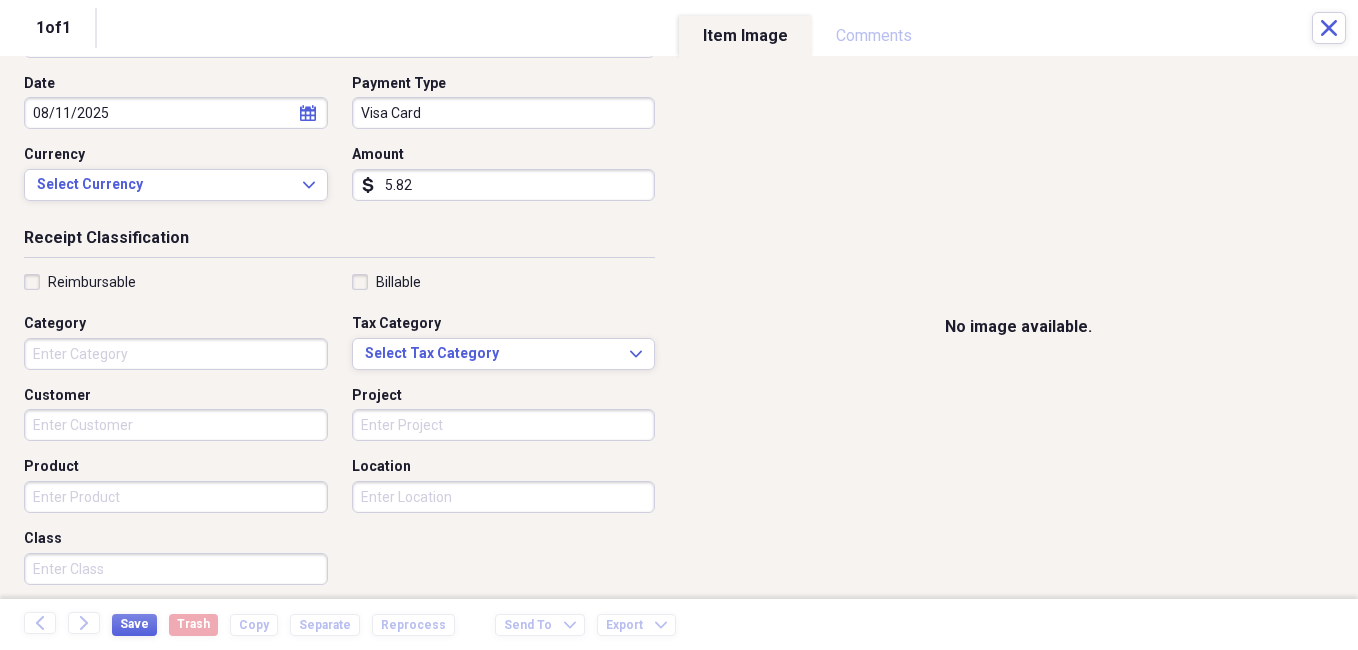 scroll, scrollTop: 200, scrollLeft: 0, axis: vertical 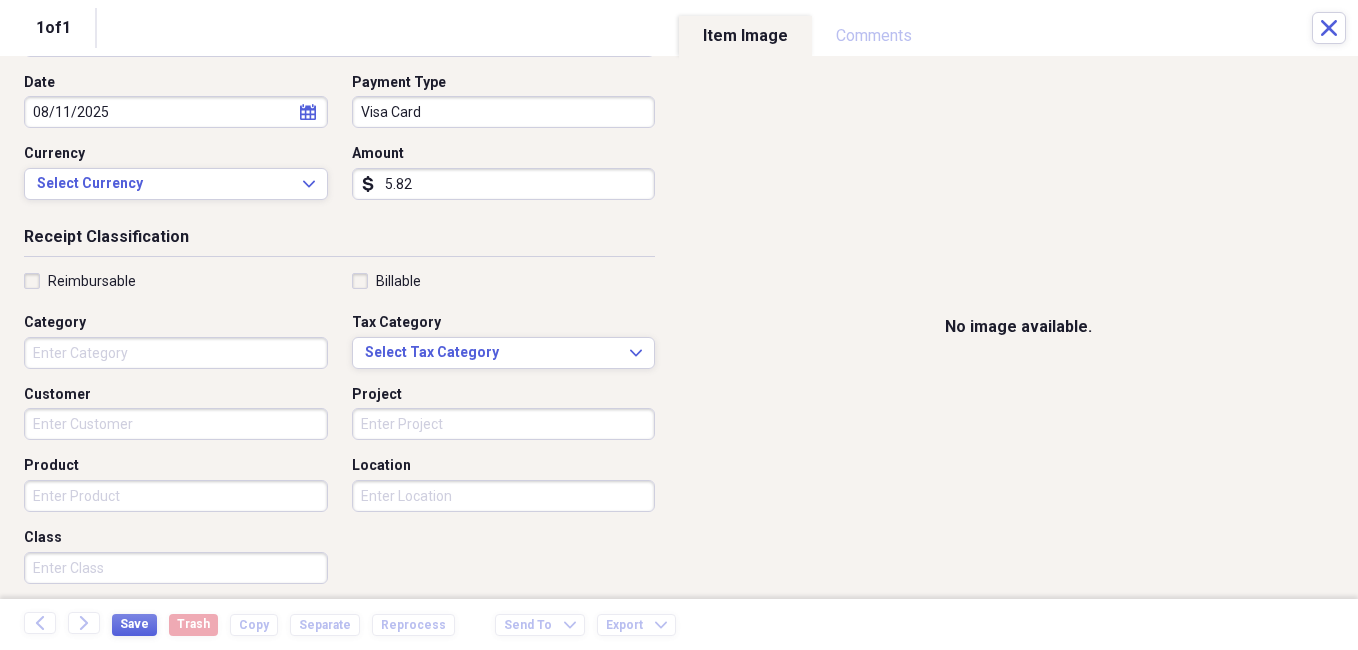 type on "5.82" 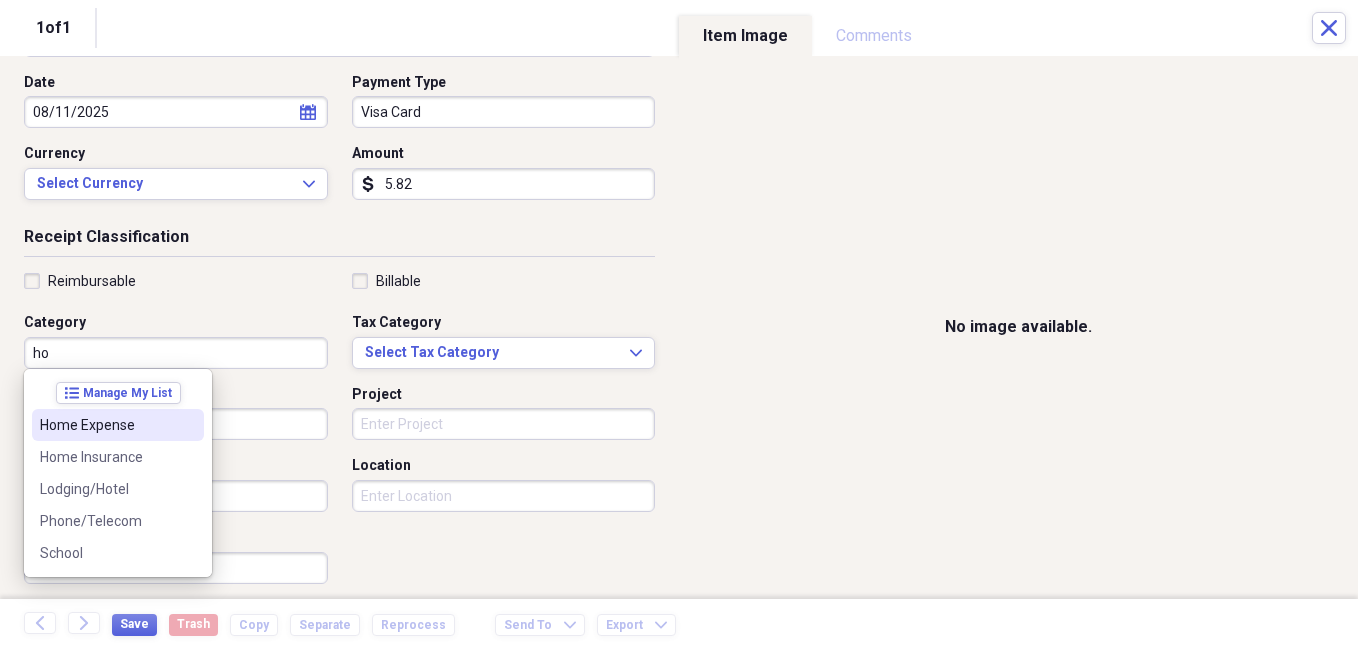 click on "Home Expense" at bounding box center [106, 425] 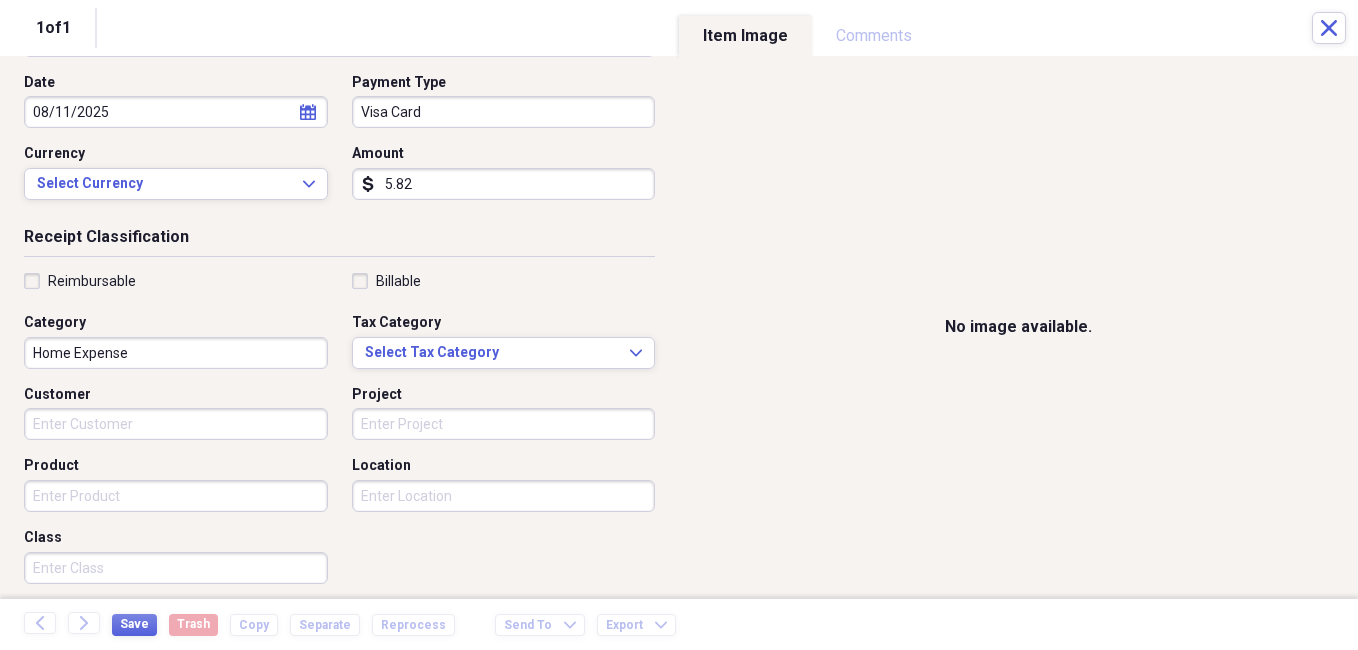 click on "Product" at bounding box center [176, 496] 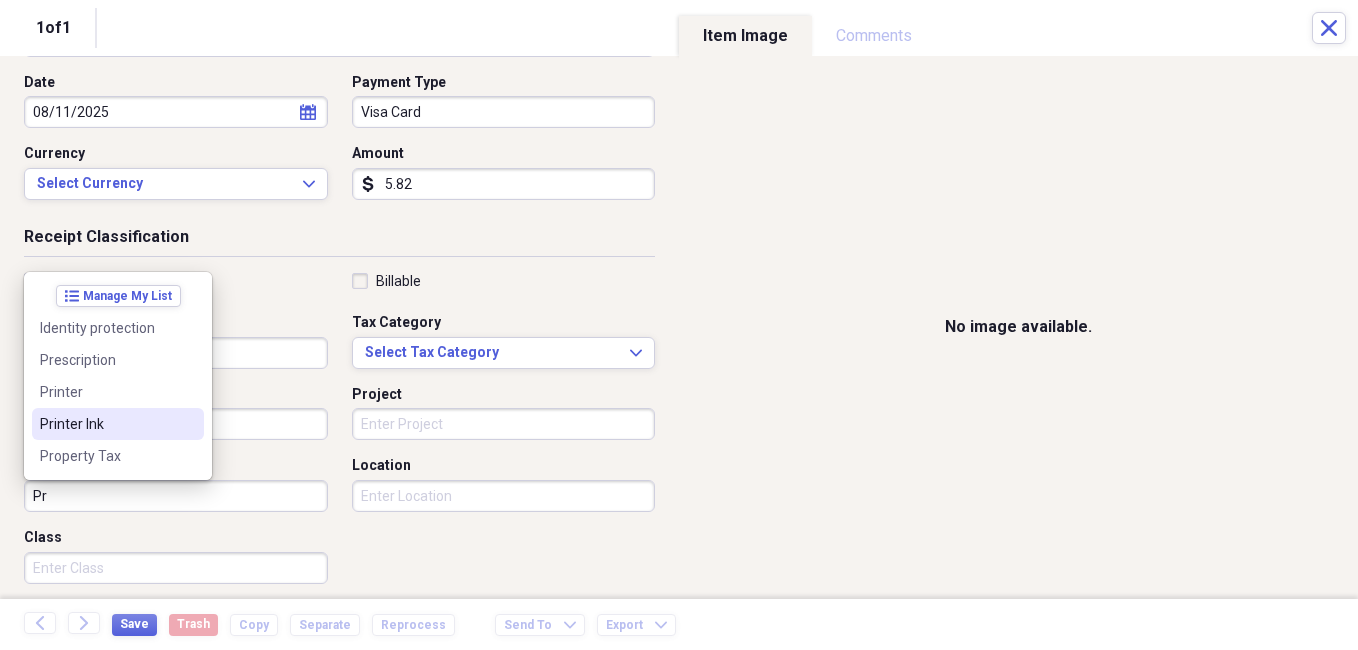 click on "Printer Ink" at bounding box center [106, 424] 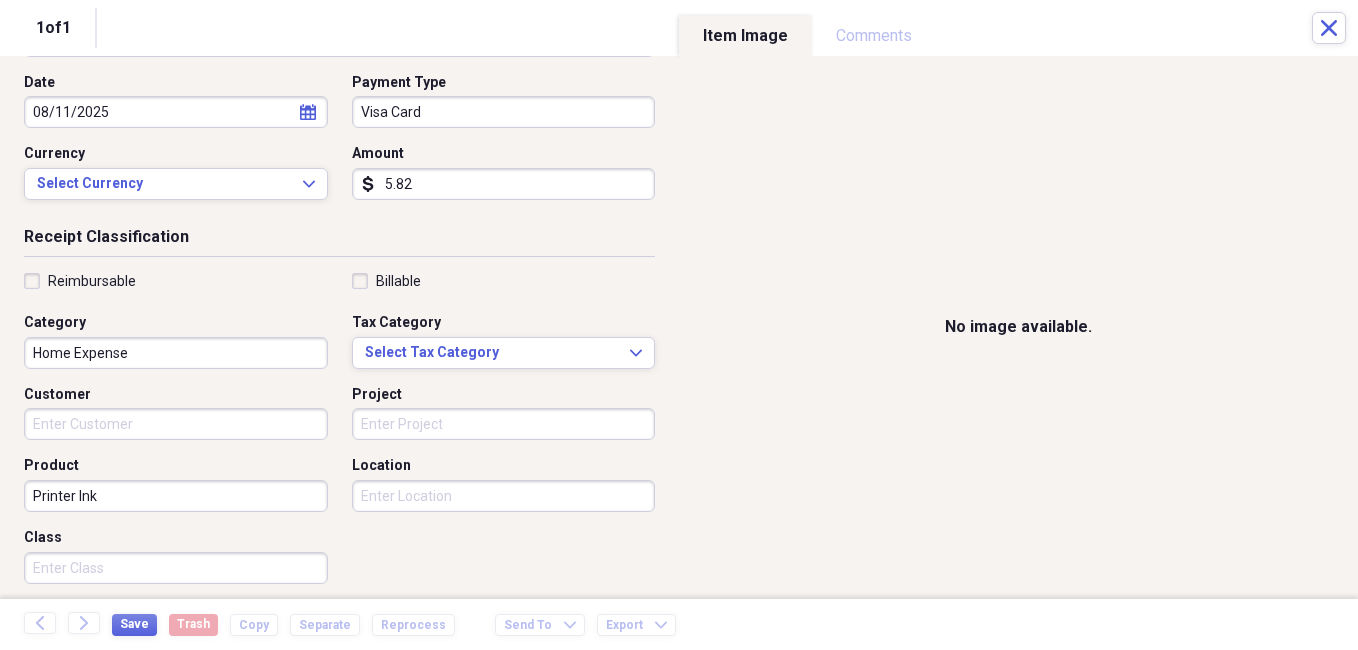 click 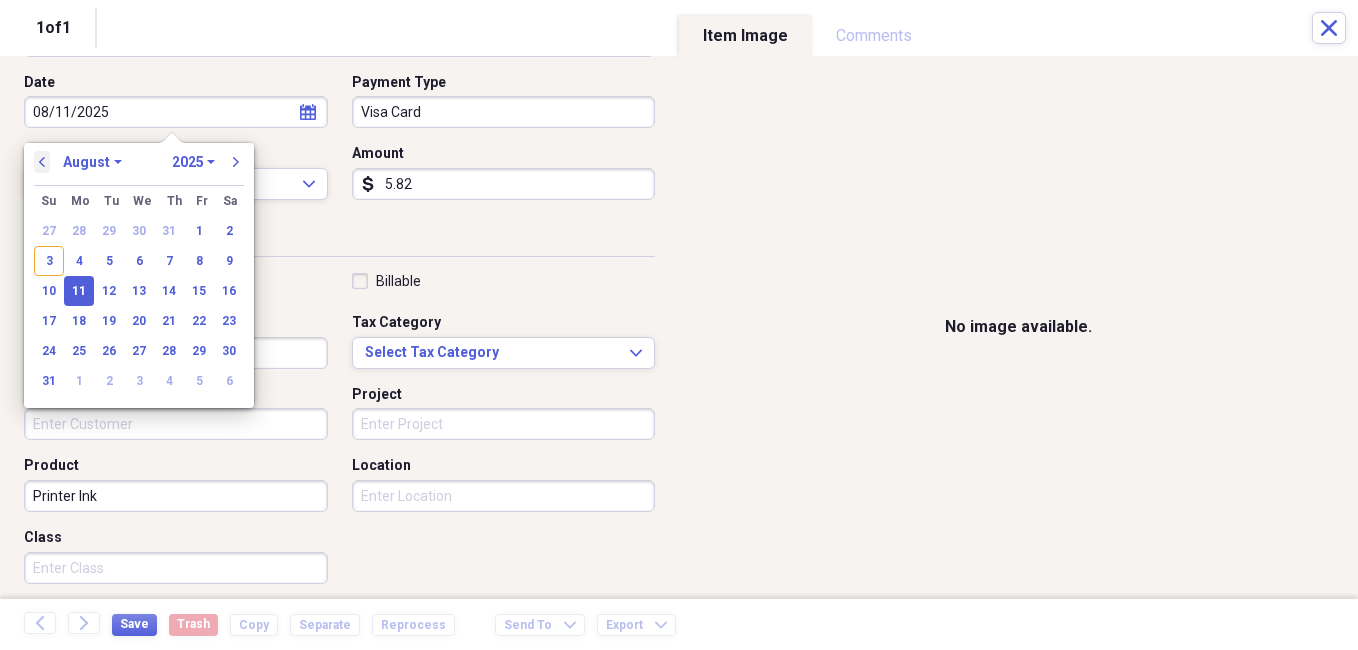 click on "previous" at bounding box center (42, 162) 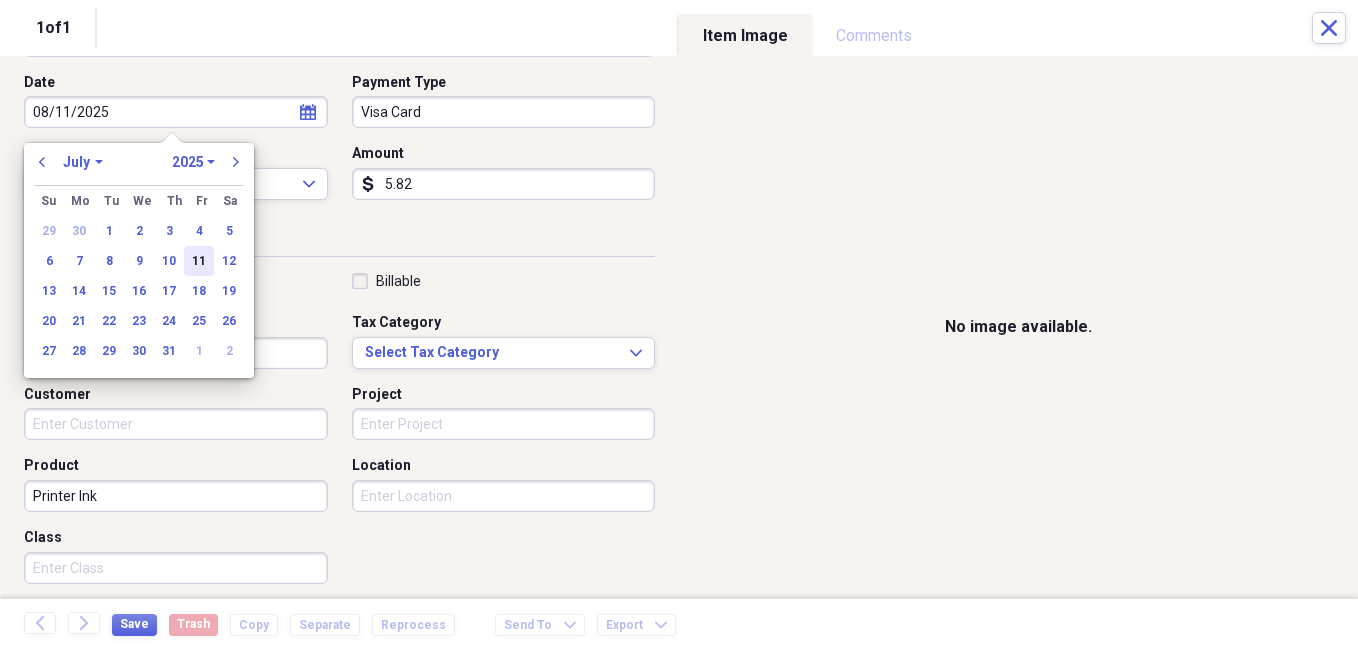click on "11" at bounding box center (199, 261) 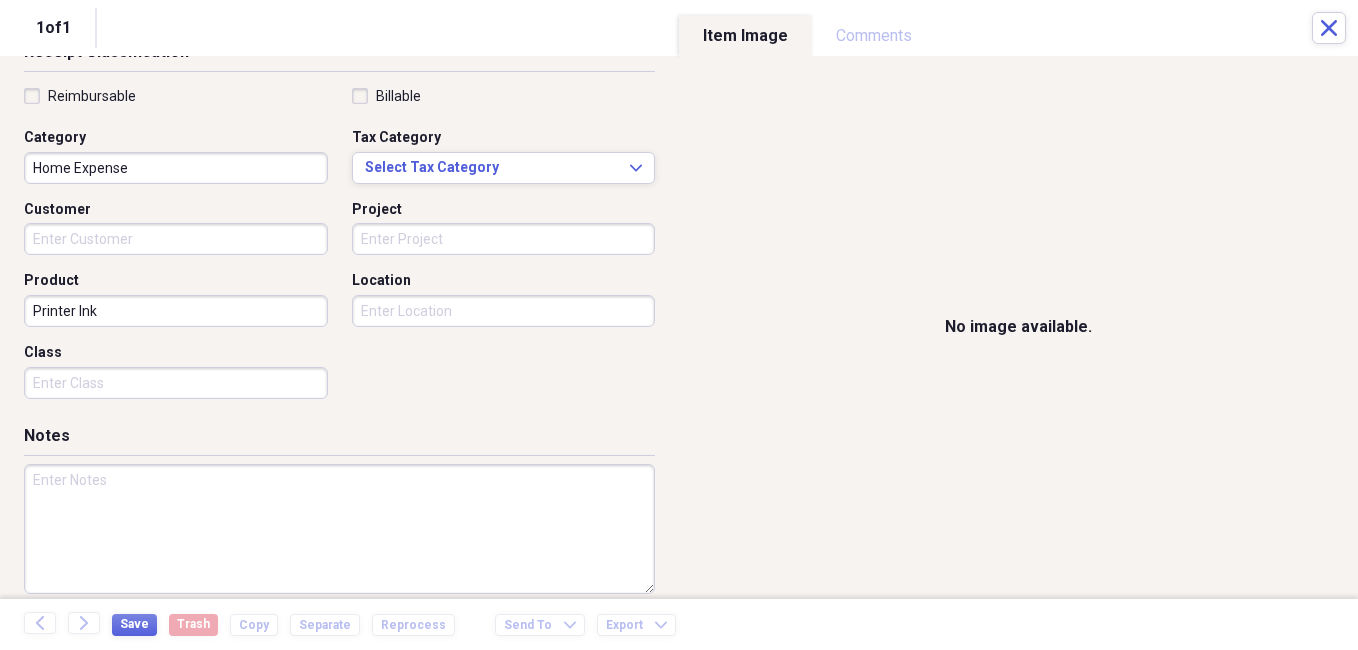 scroll, scrollTop: 406, scrollLeft: 0, axis: vertical 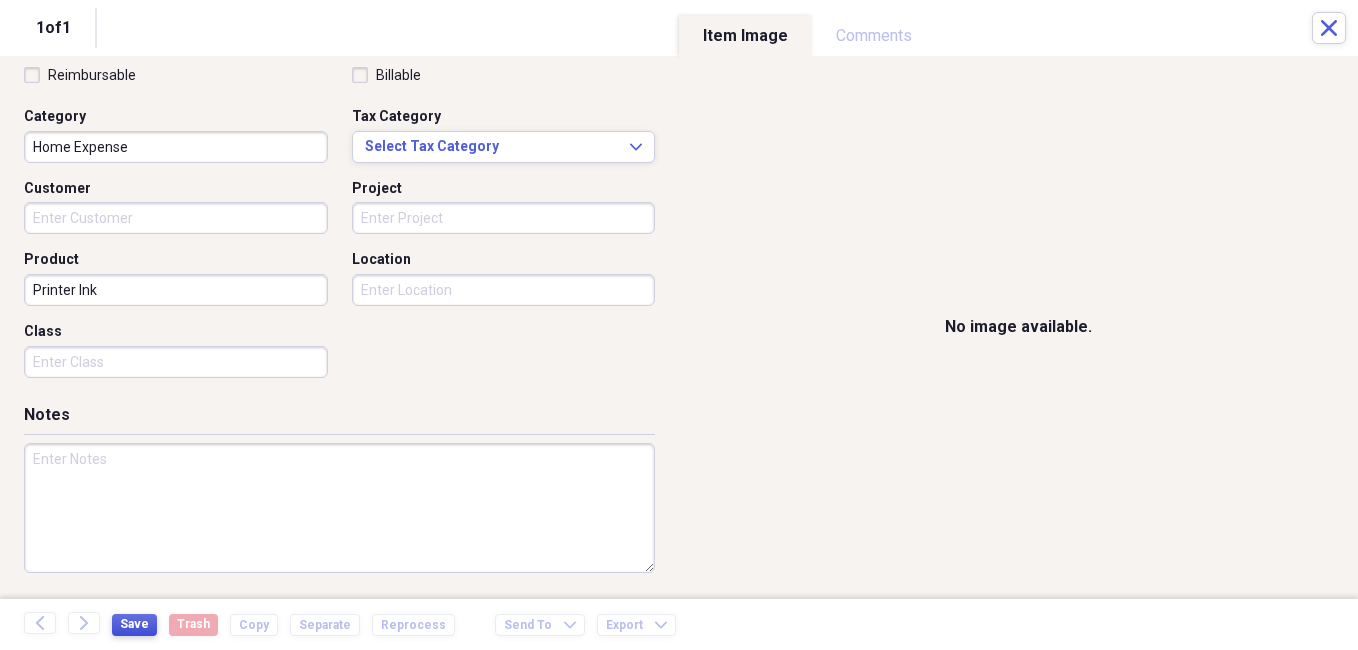 click on "Save" at bounding box center [134, 624] 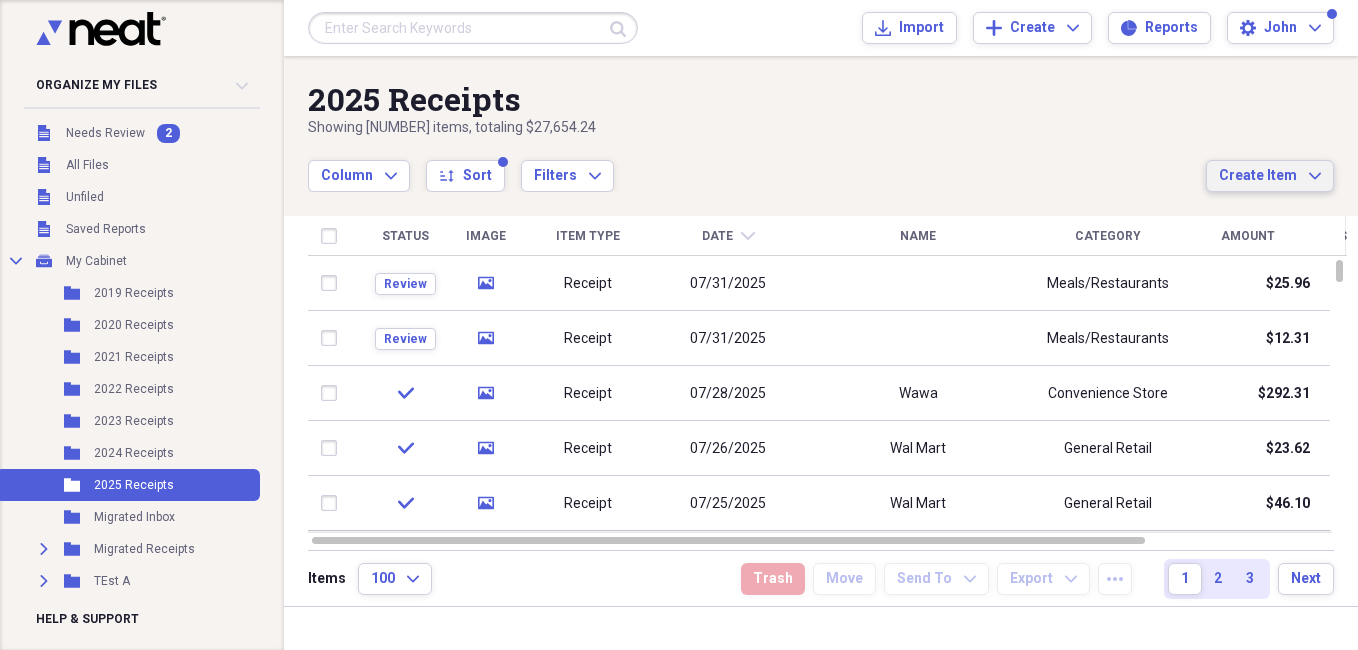 click on "Create Item" at bounding box center [1258, 176] 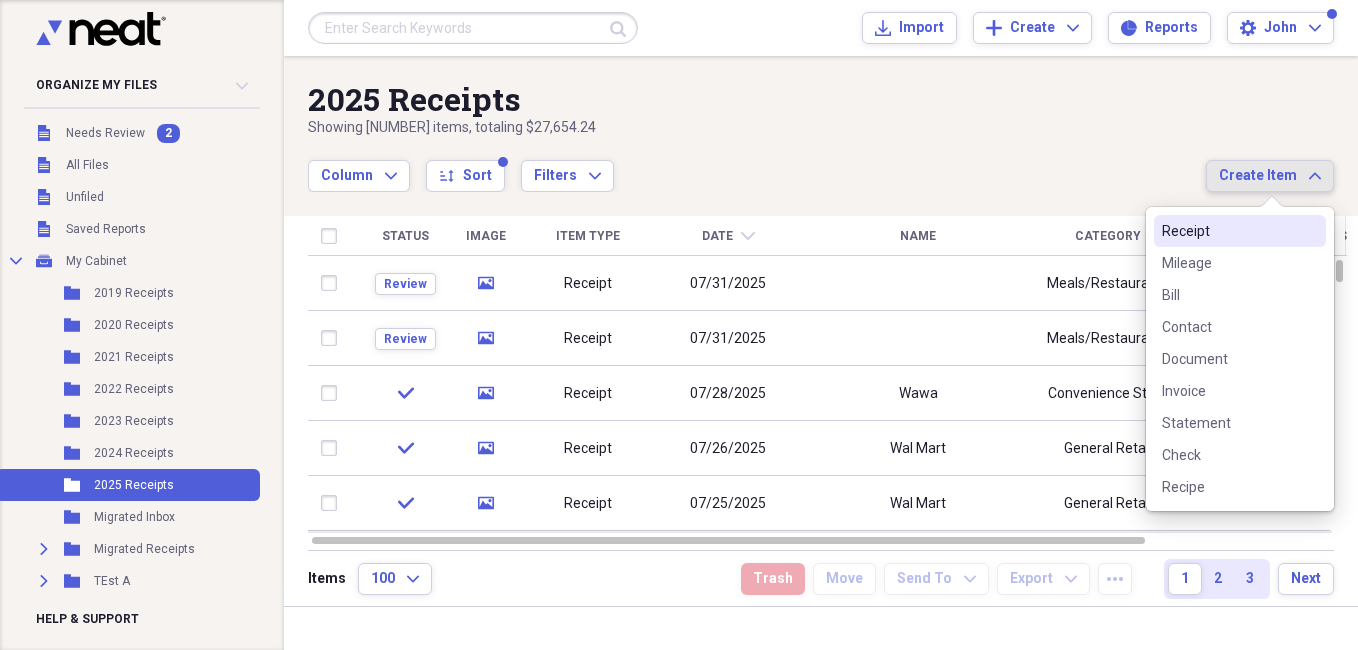 click on "Receipt" at bounding box center [1228, 231] 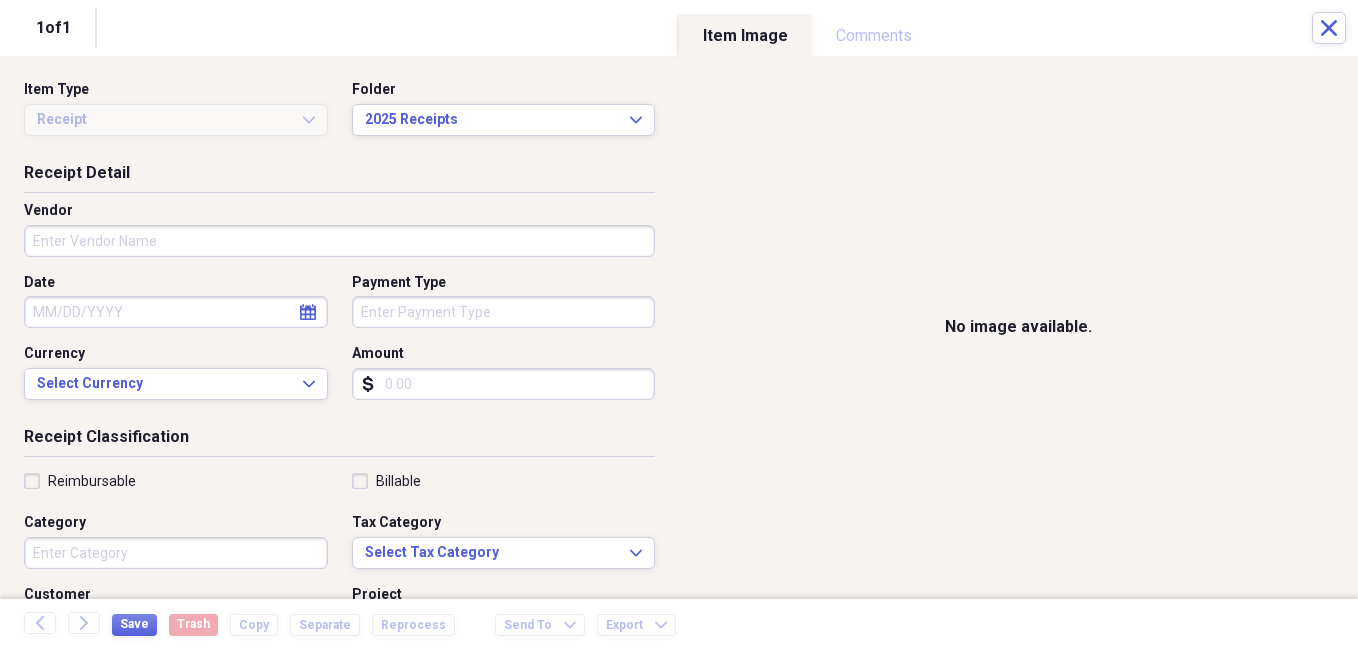 click on "Vendor" at bounding box center (339, 241) 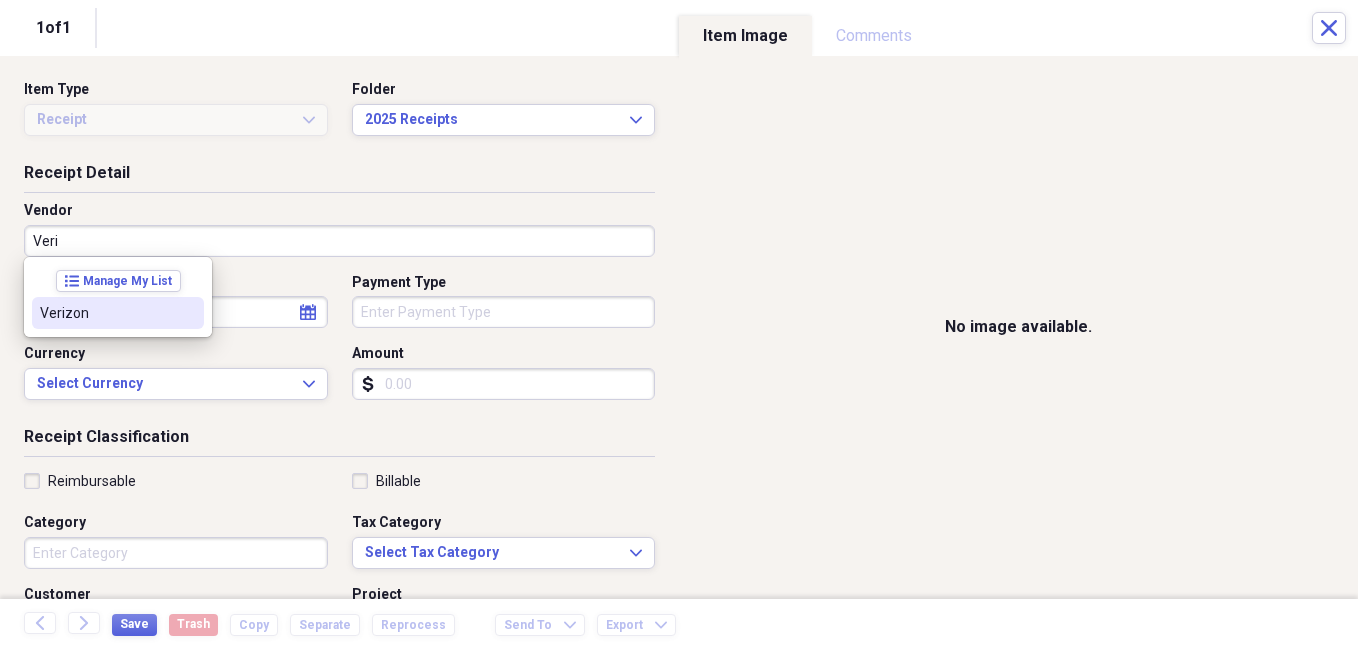 click on "Verizon" at bounding box center (106, 313) 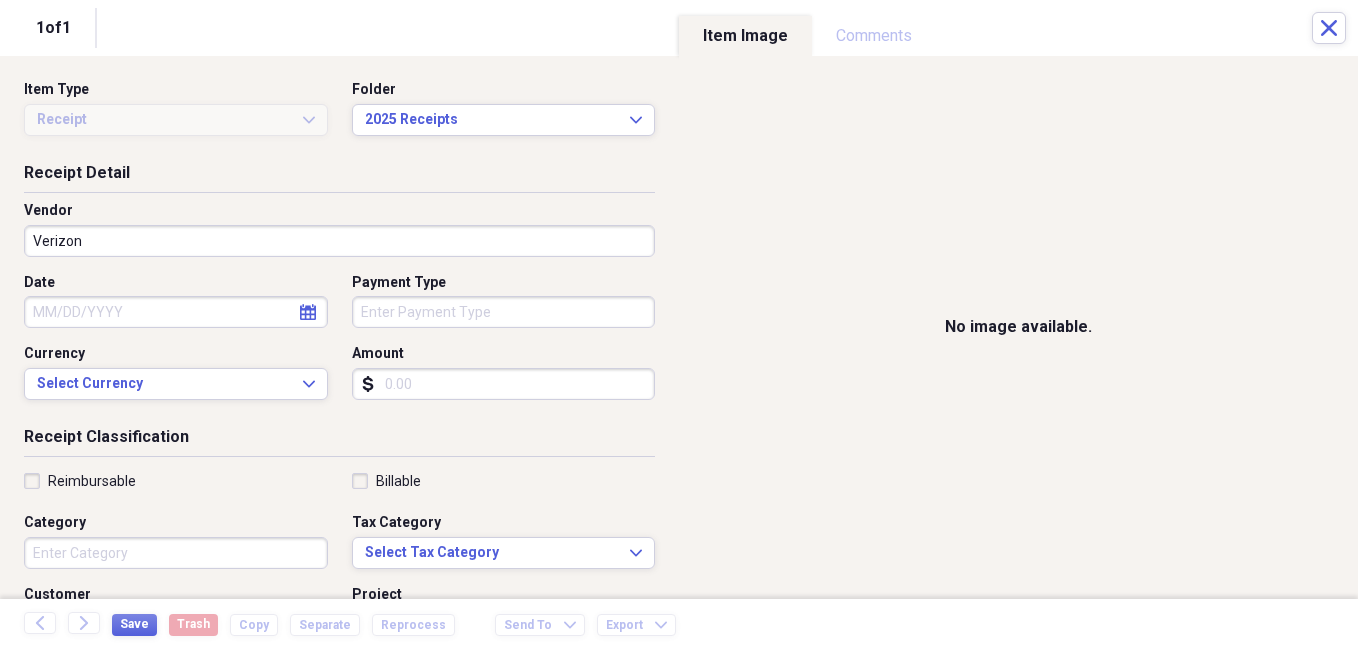 click on "calendar" 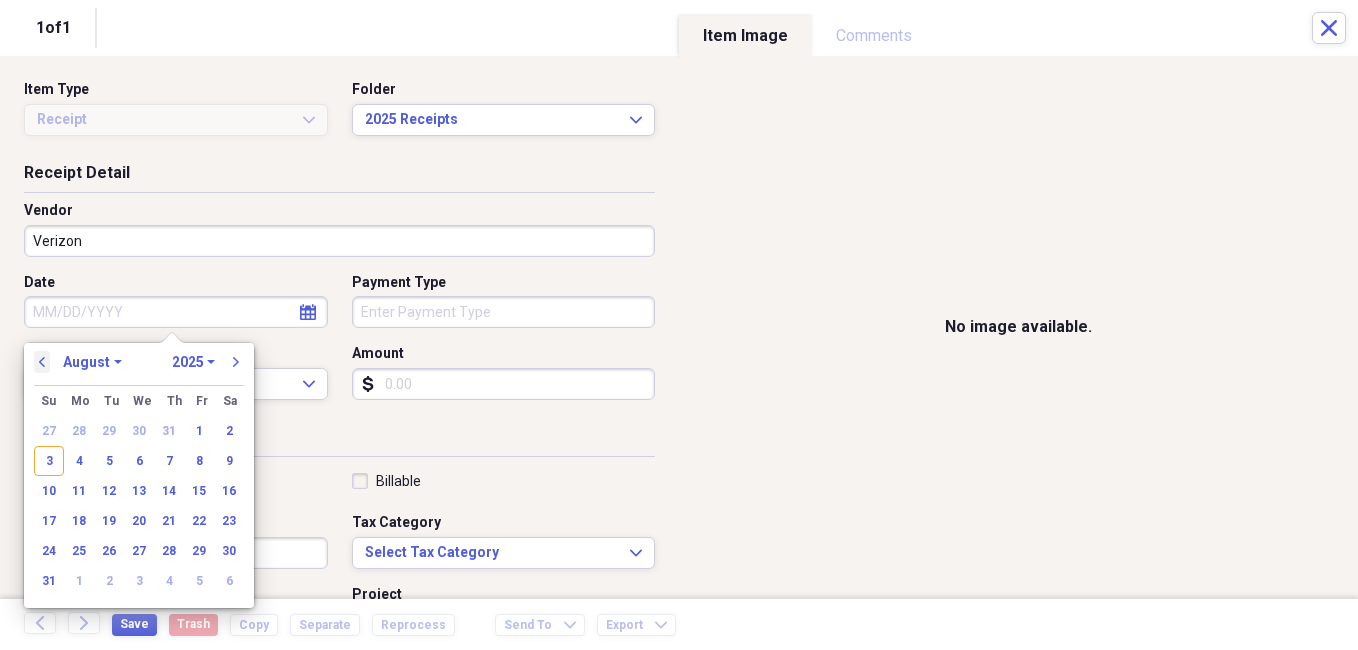 click on "previous" at bounding box center (42, 362) 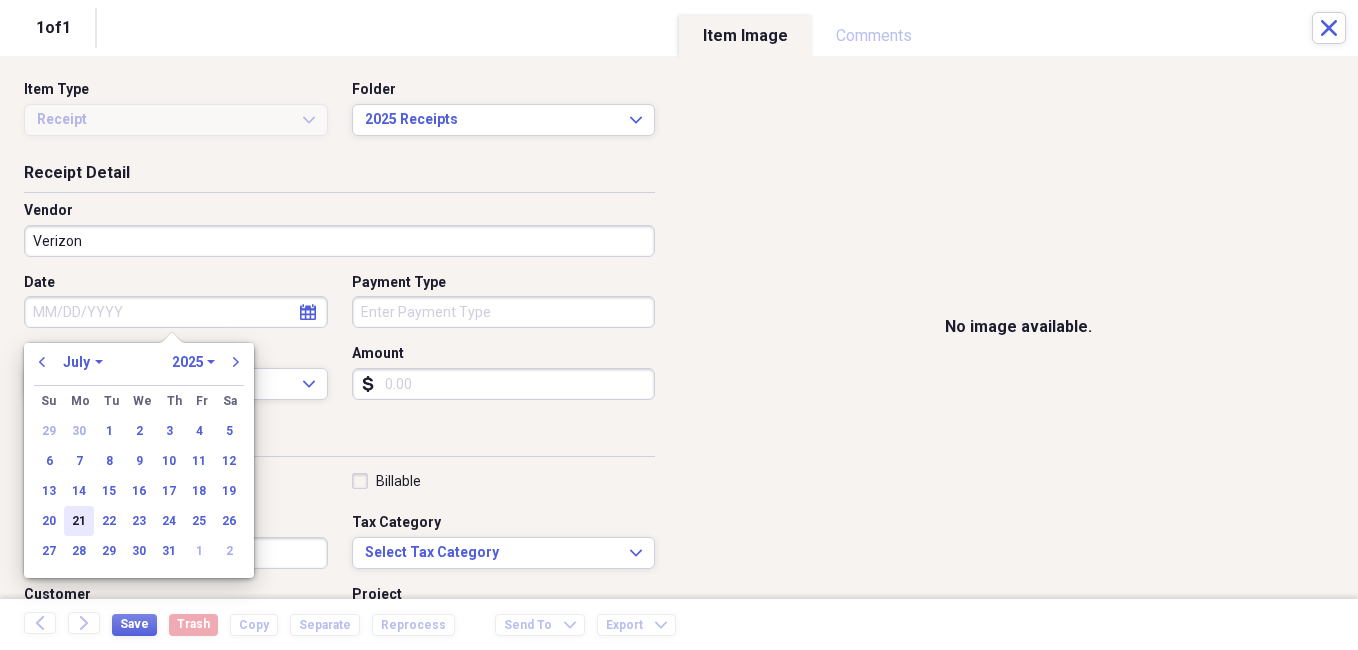 click on "21" at bounding box center (79, 521) 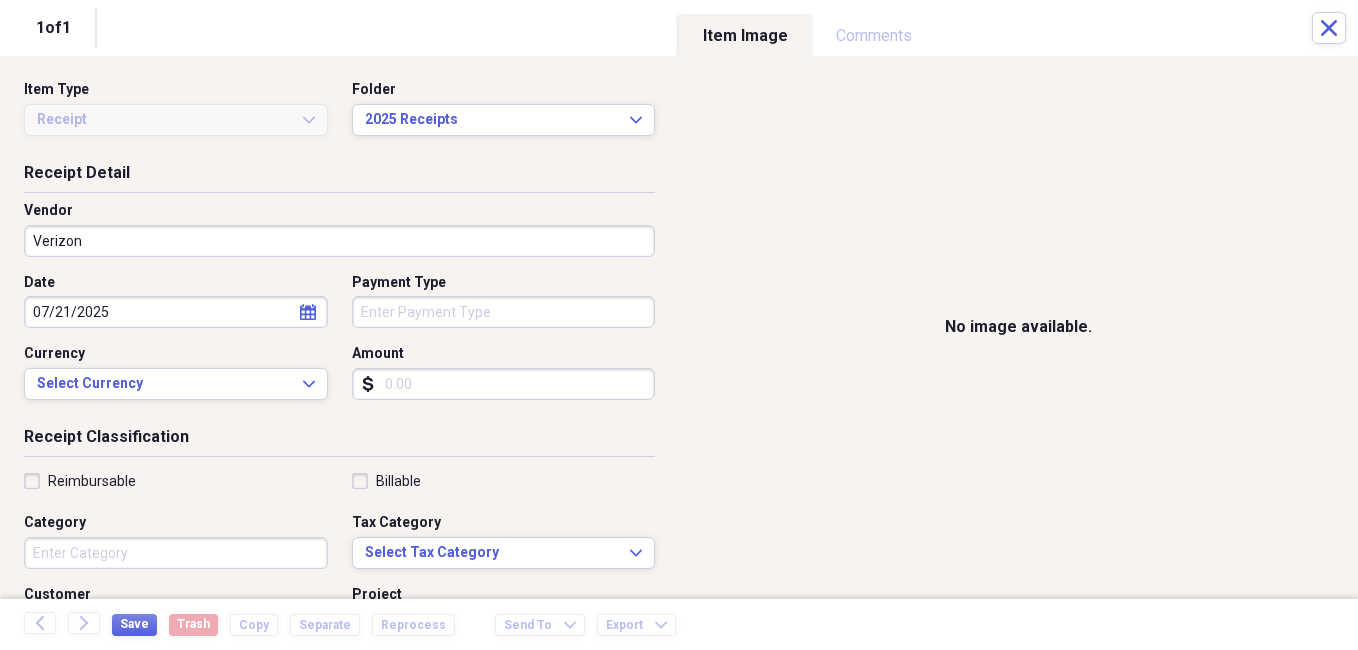 click on "Payment Type" at bounding box center (504, 312) 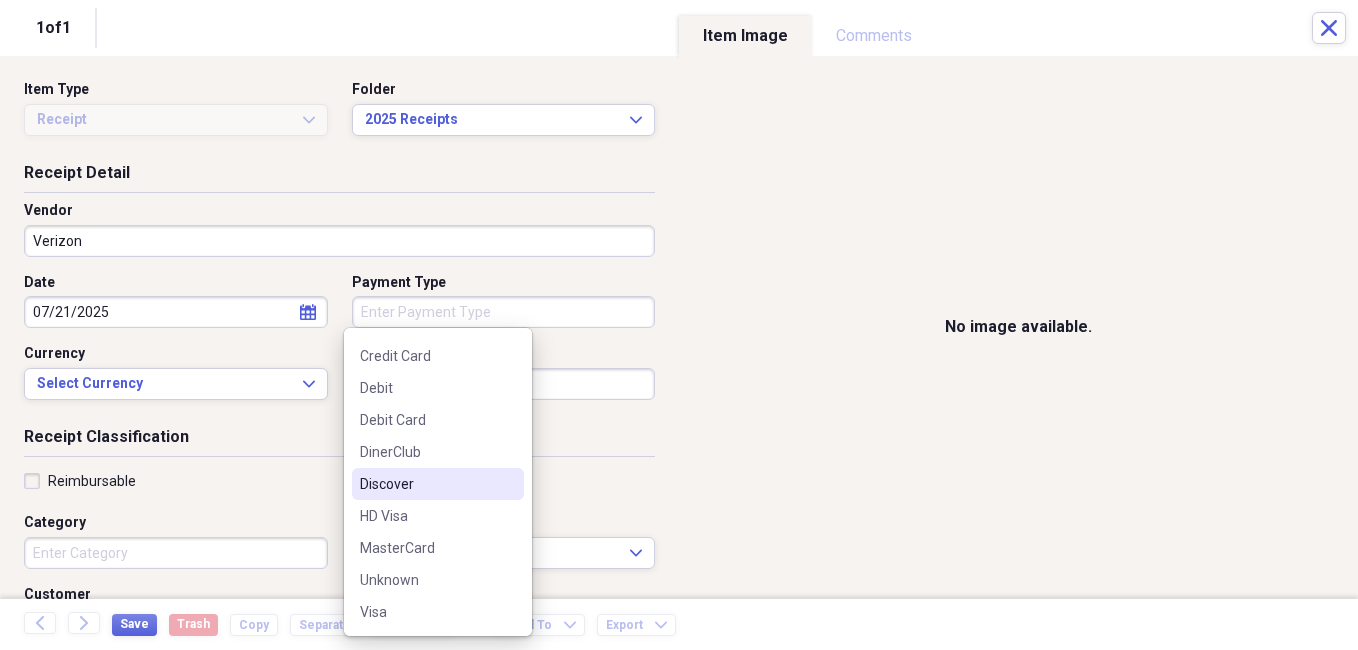 scroll, scrollTop: 188, scrollLeft: 0, axis: vertical 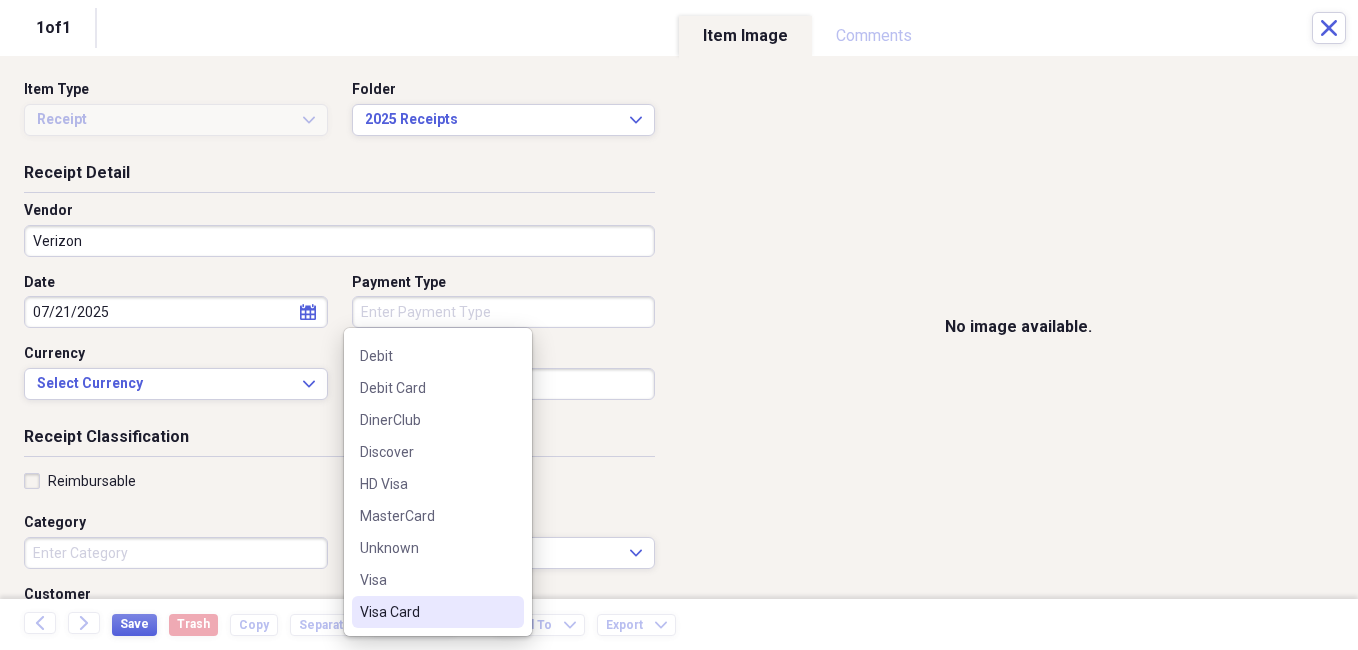 click on "Visa Card" at bounding box center (426, 612) 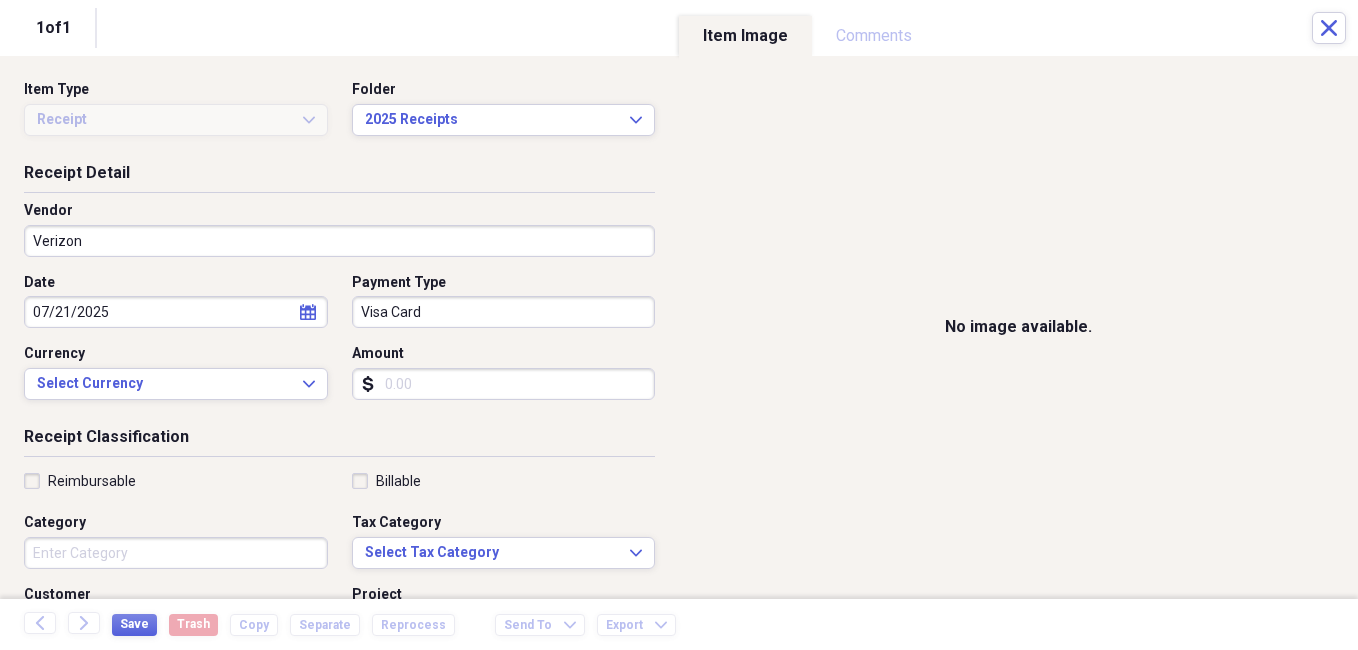 click on "Amount" at bounding box center [504, 384] 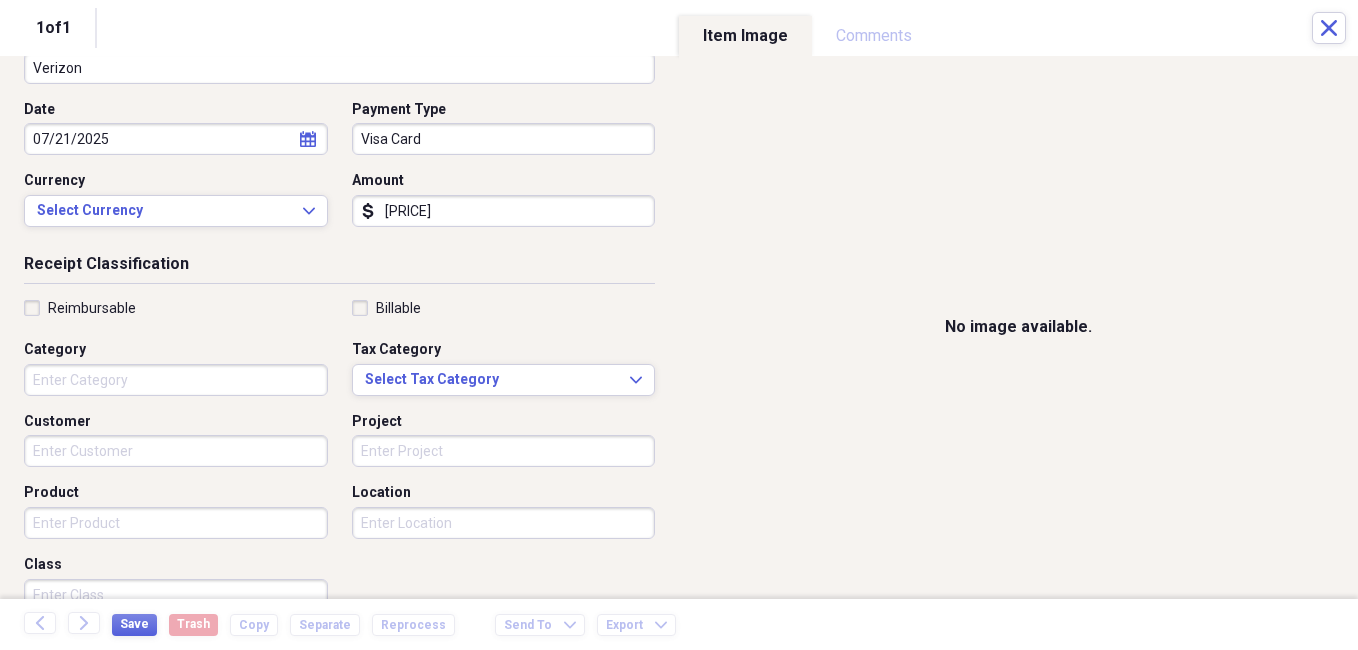 scroll, scrollTop: 300, scrollLeft: 0, axis: vertical 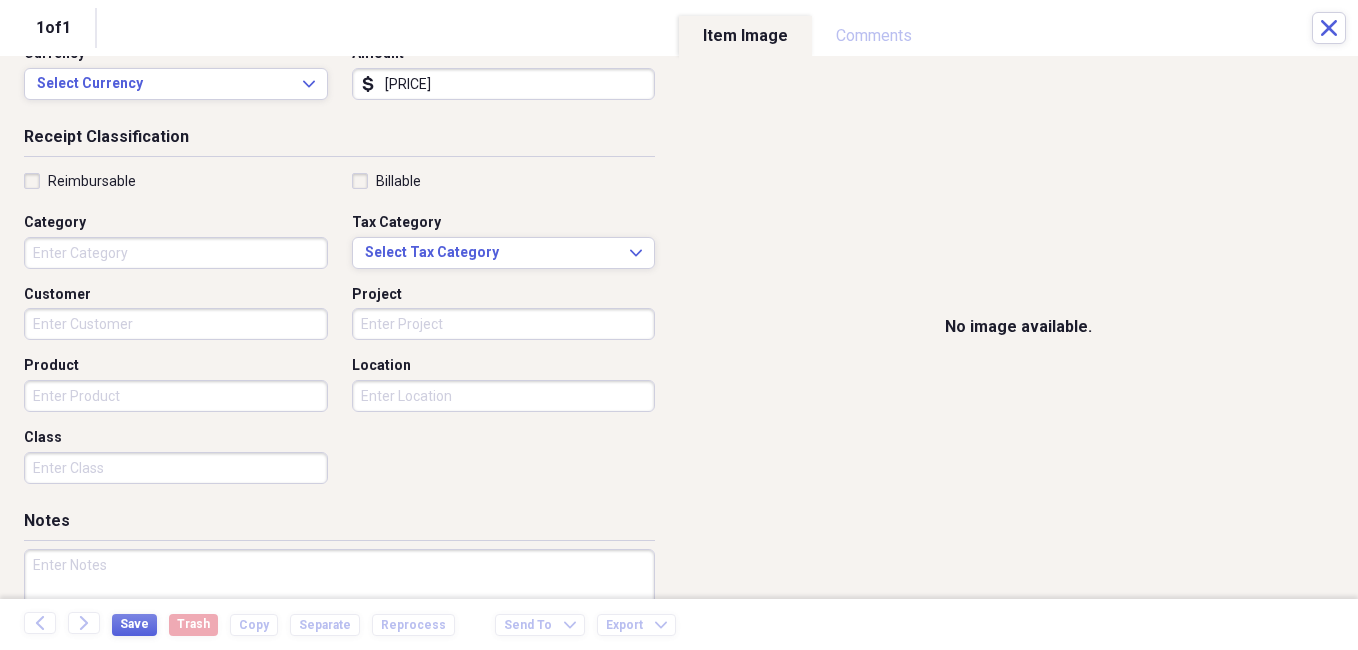 type on "[PRICE]" 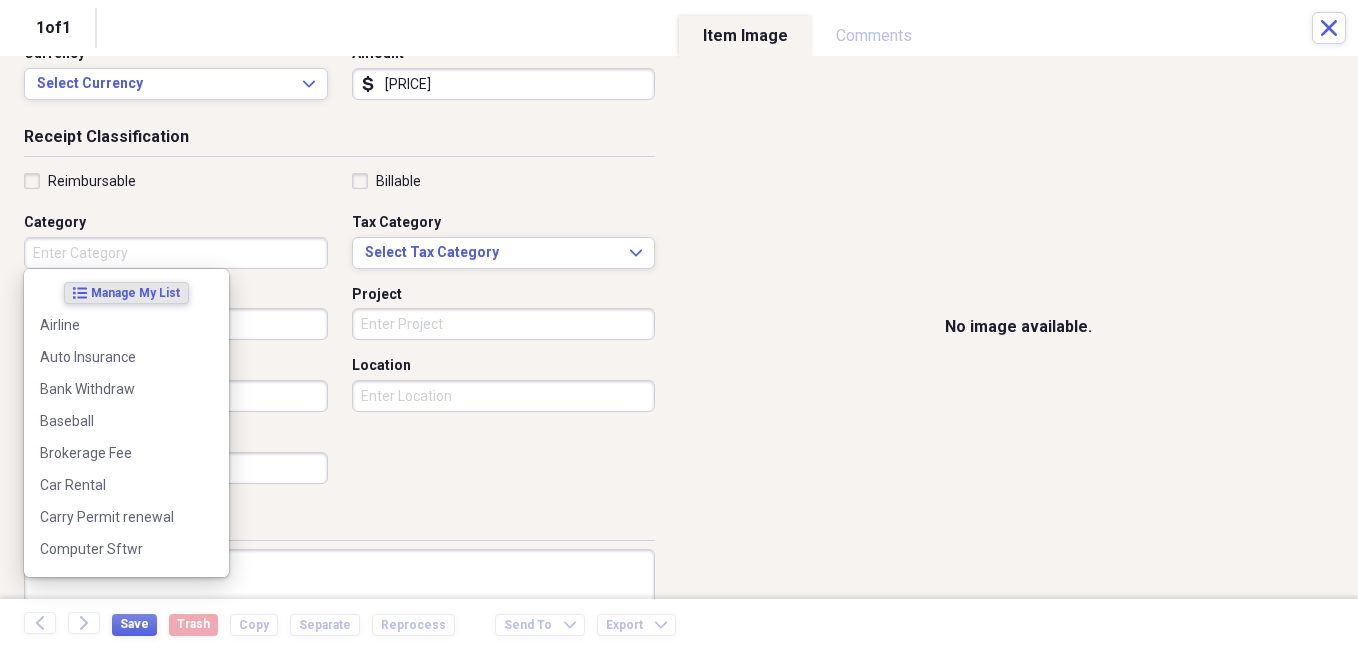 click on "Category" at bounding box center (176, 253) 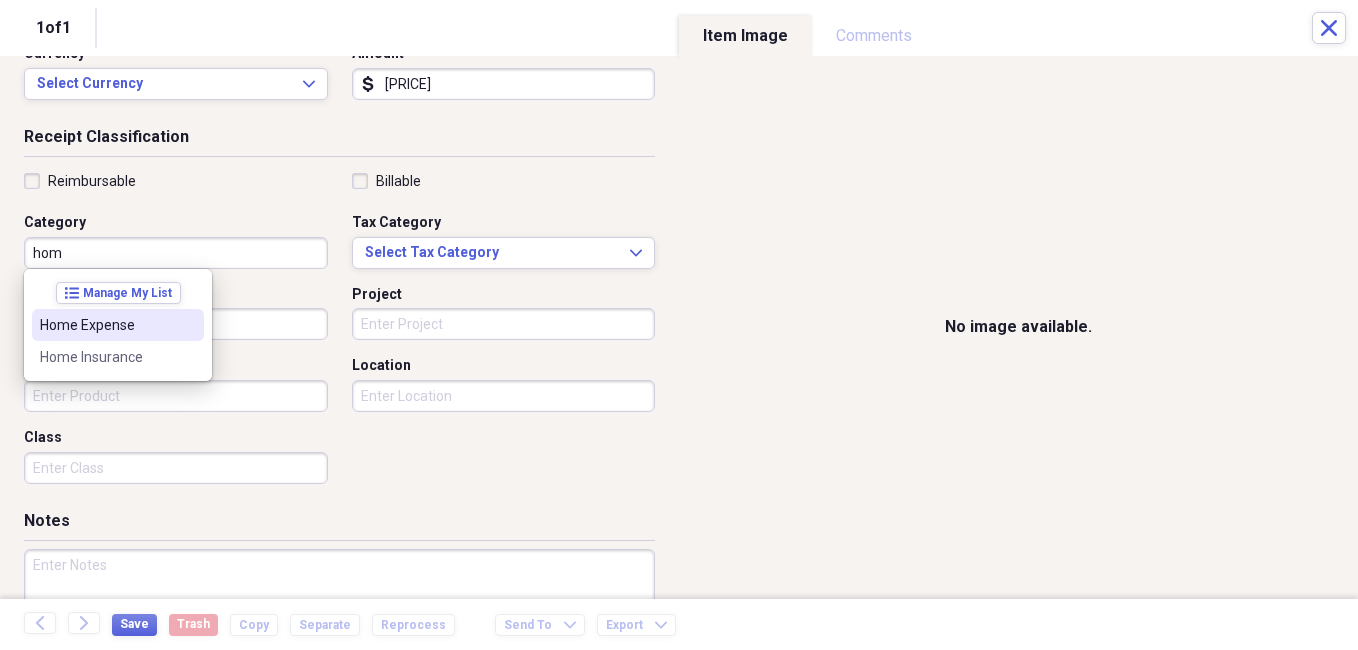 click on "Home Expense" at bounding box center [106, 325] 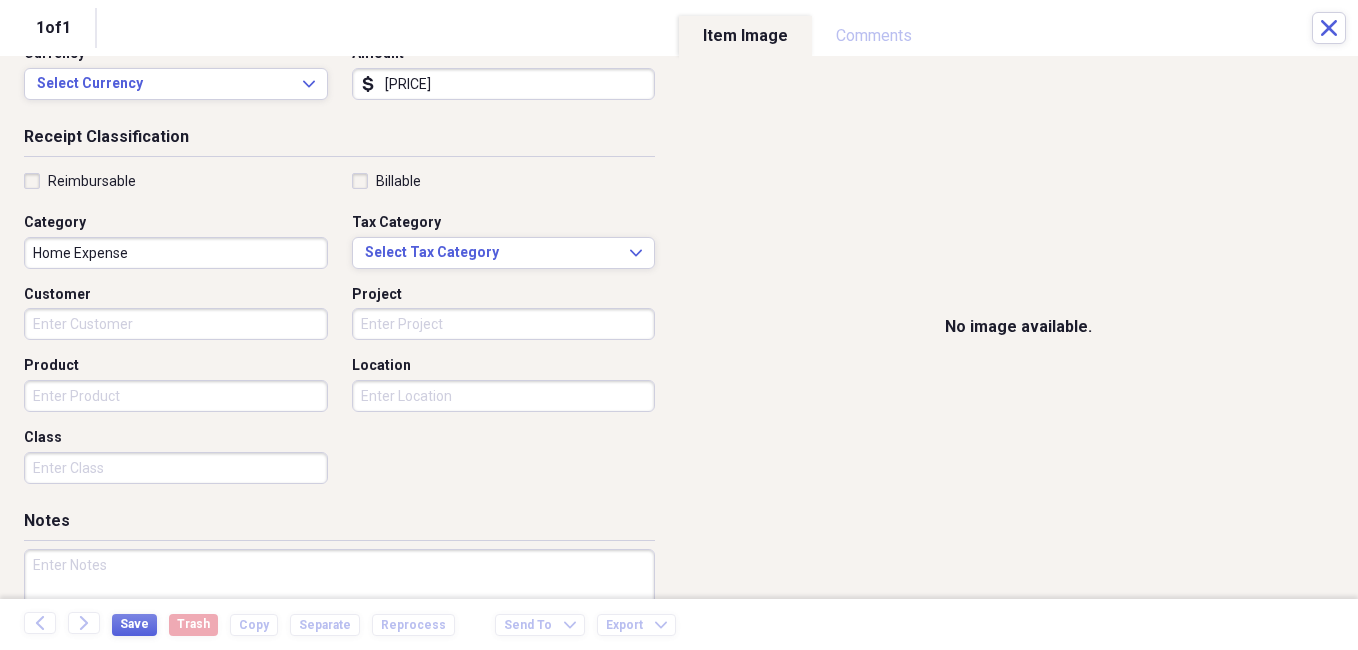 click on "Product" at bounding box center [176, 396] 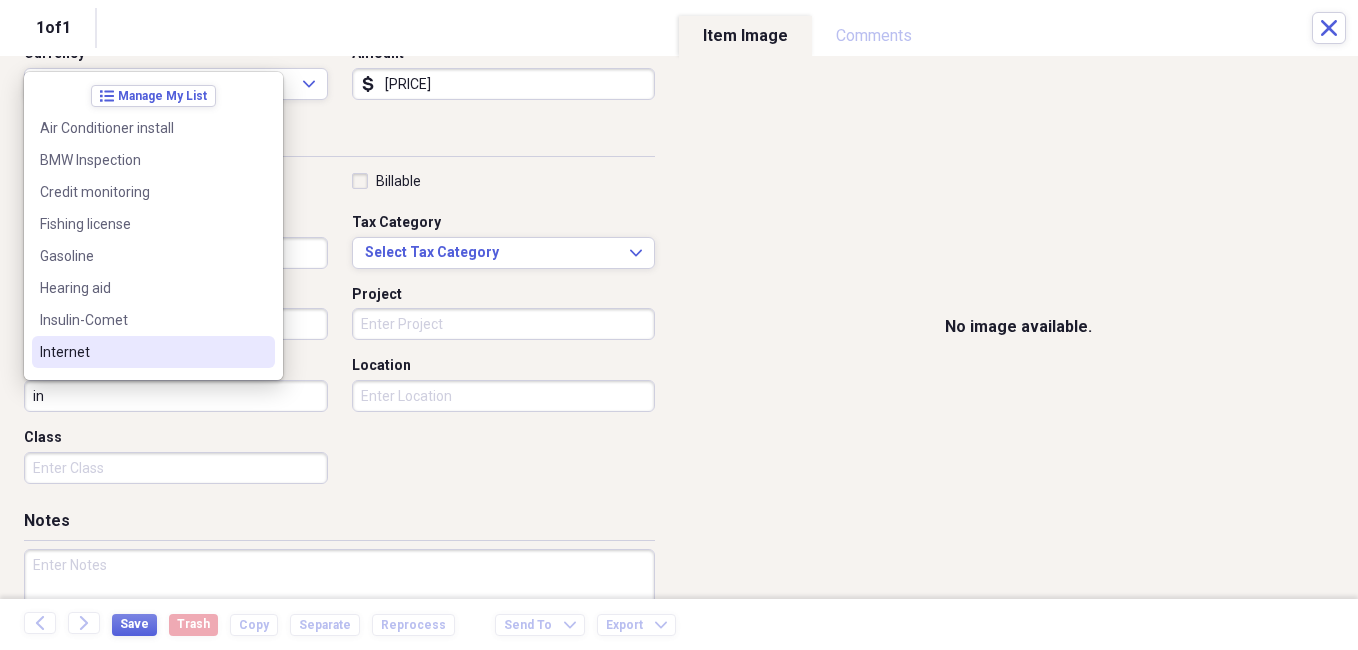 click on "Internet" at bounding box center (141, 352) 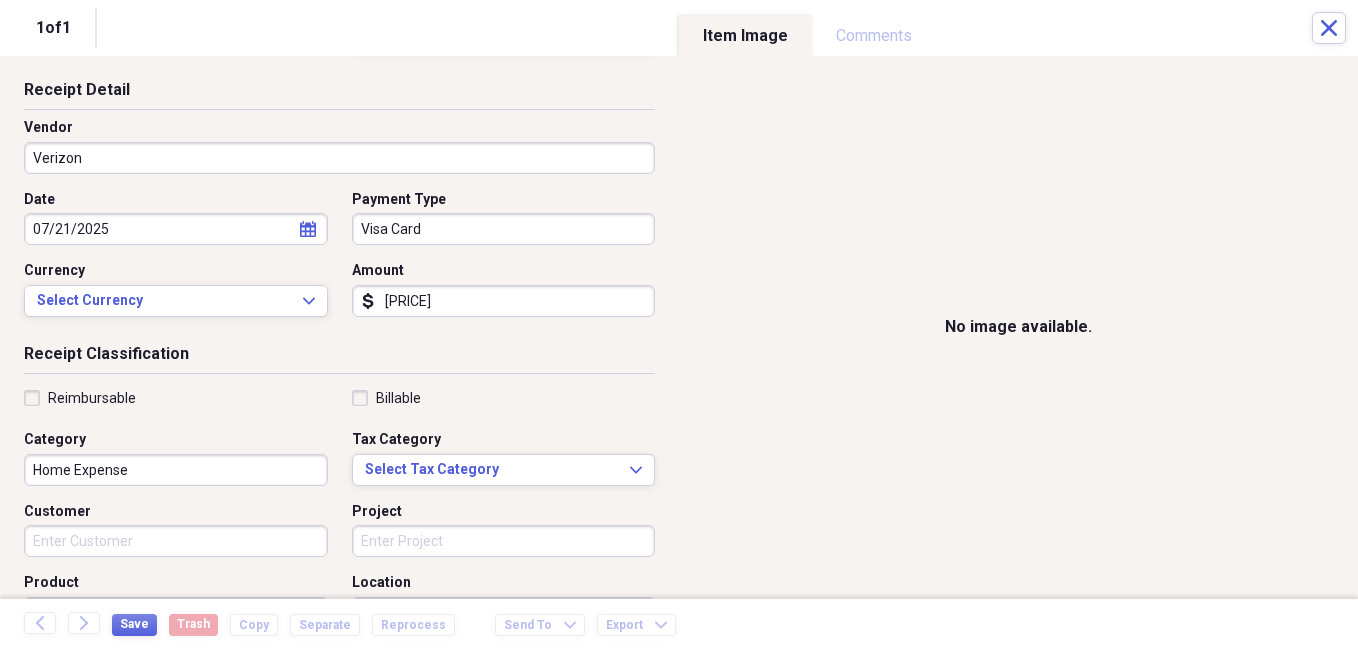 scroll, scrollTop: 0, scrollLeft: 0, axis: both 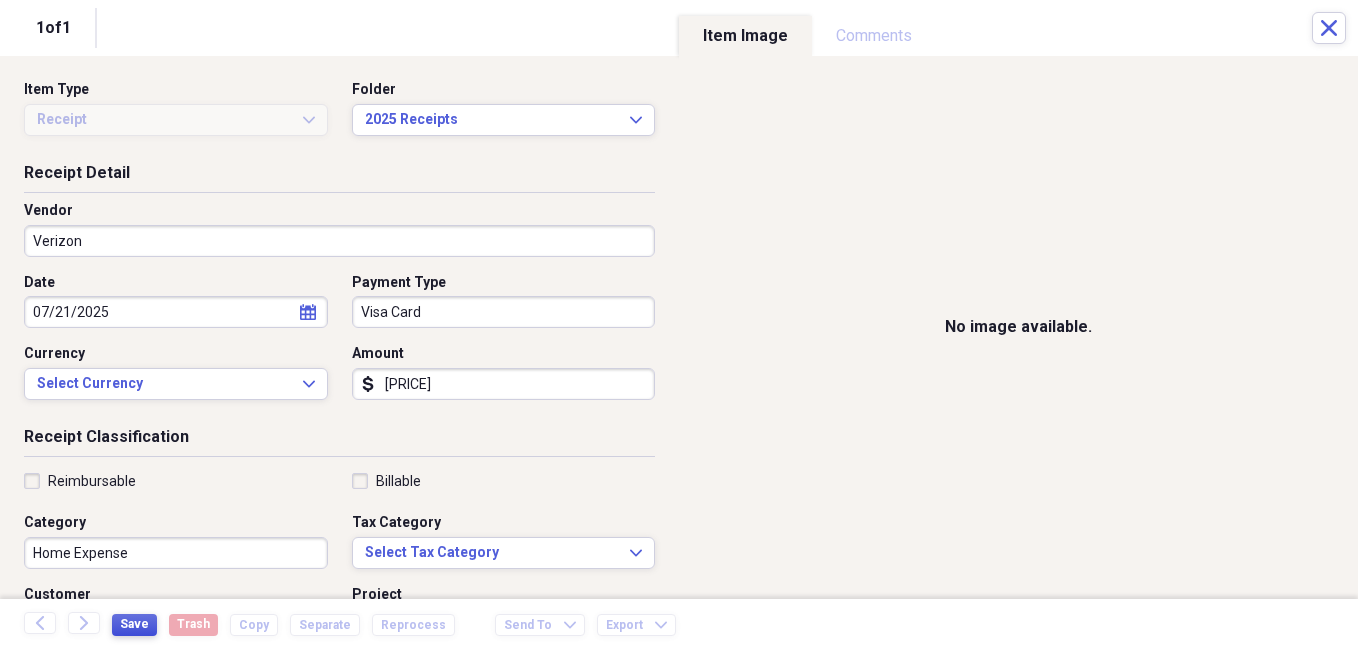 click on "Save" at bounding box center (134, 625) 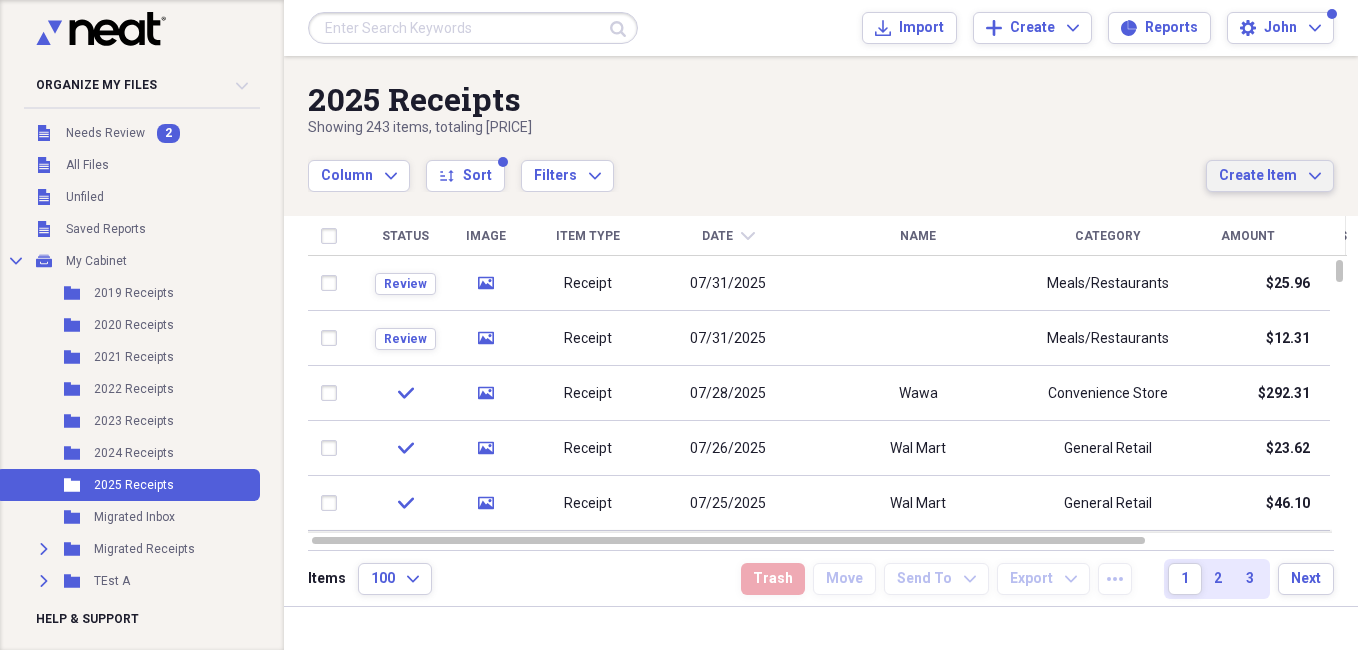click on "Create Item" at bounding box center [1258, 176] 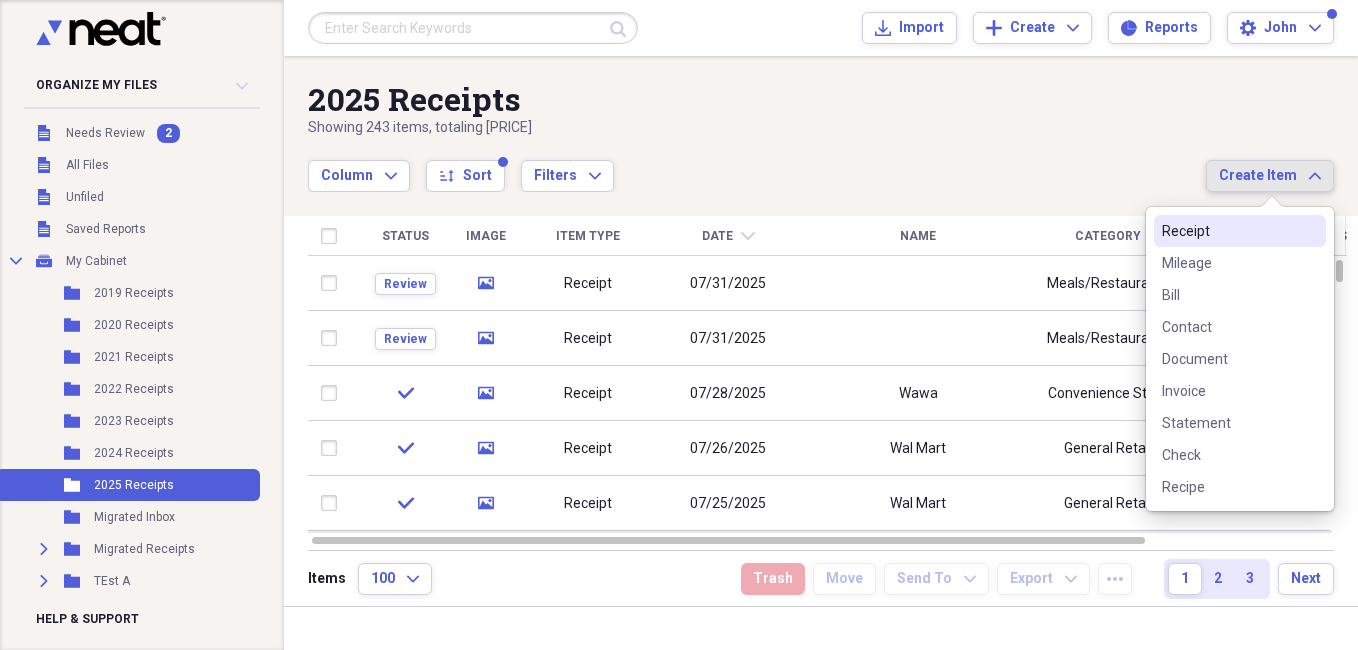 click on "Receipt" at bounding box center [1228, 231] 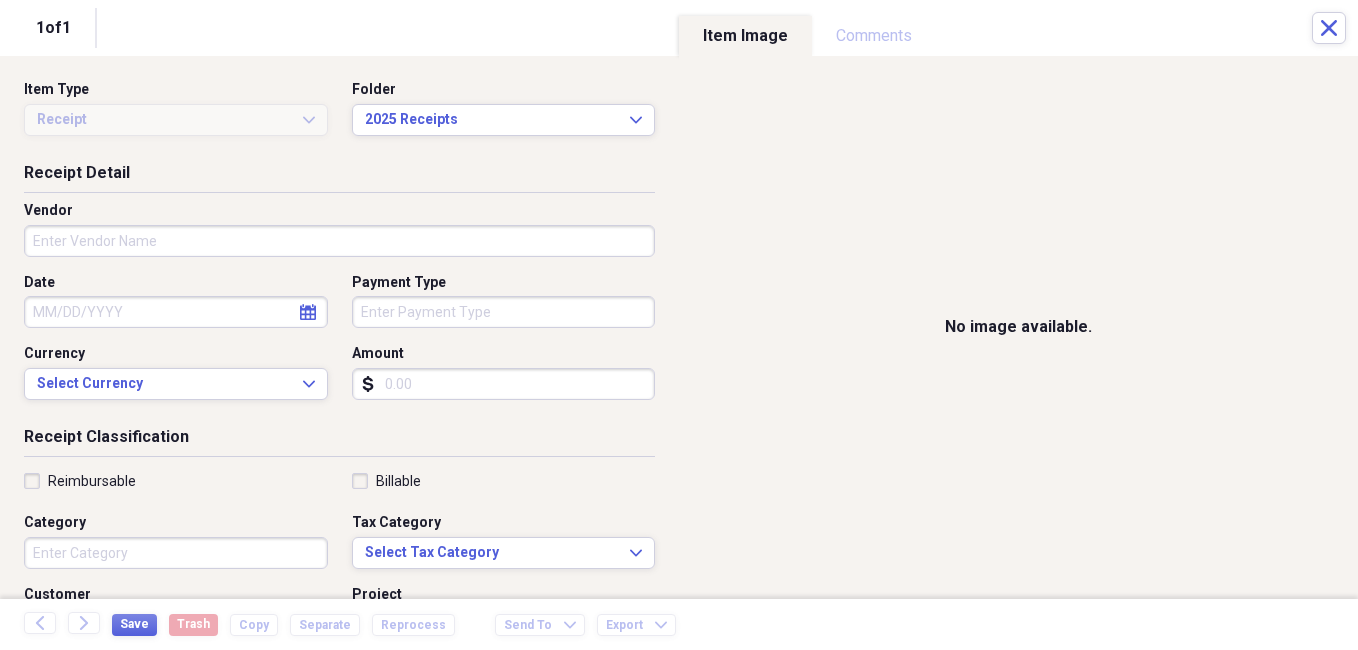 click on "Vendor" at bounding box center (339, 241) 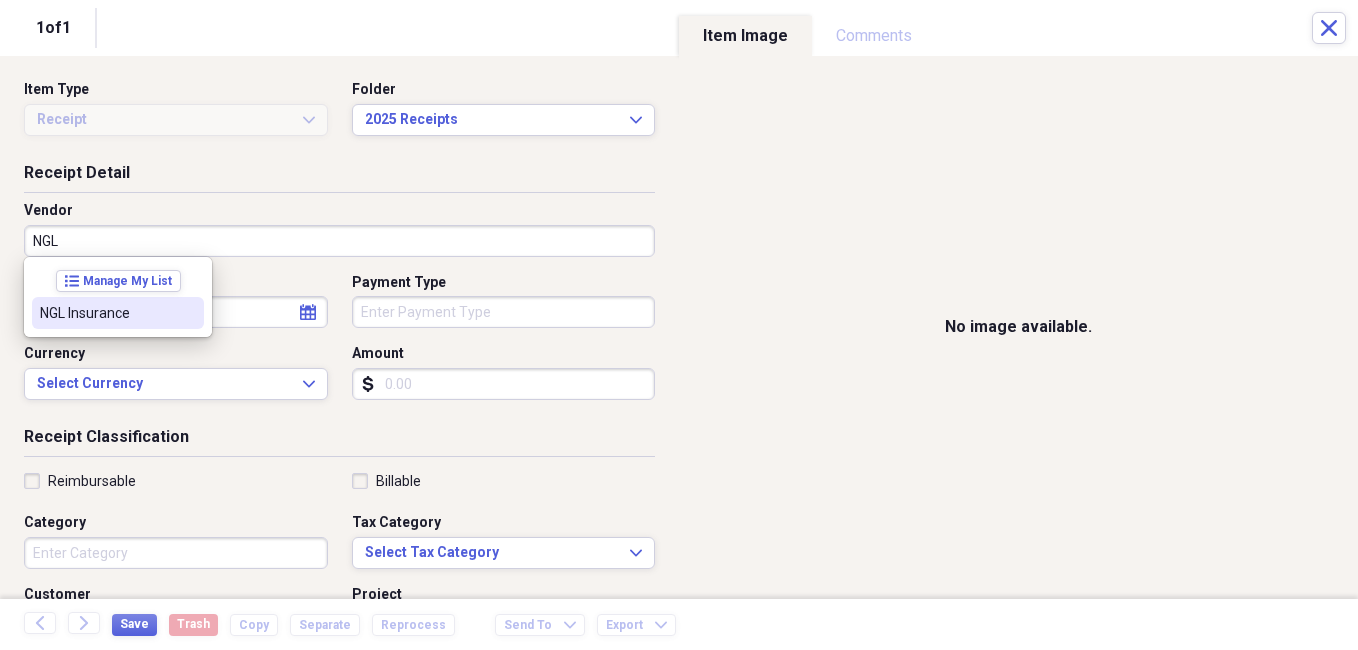 click on "NGL Insurance" at bounding box center [118, 313] 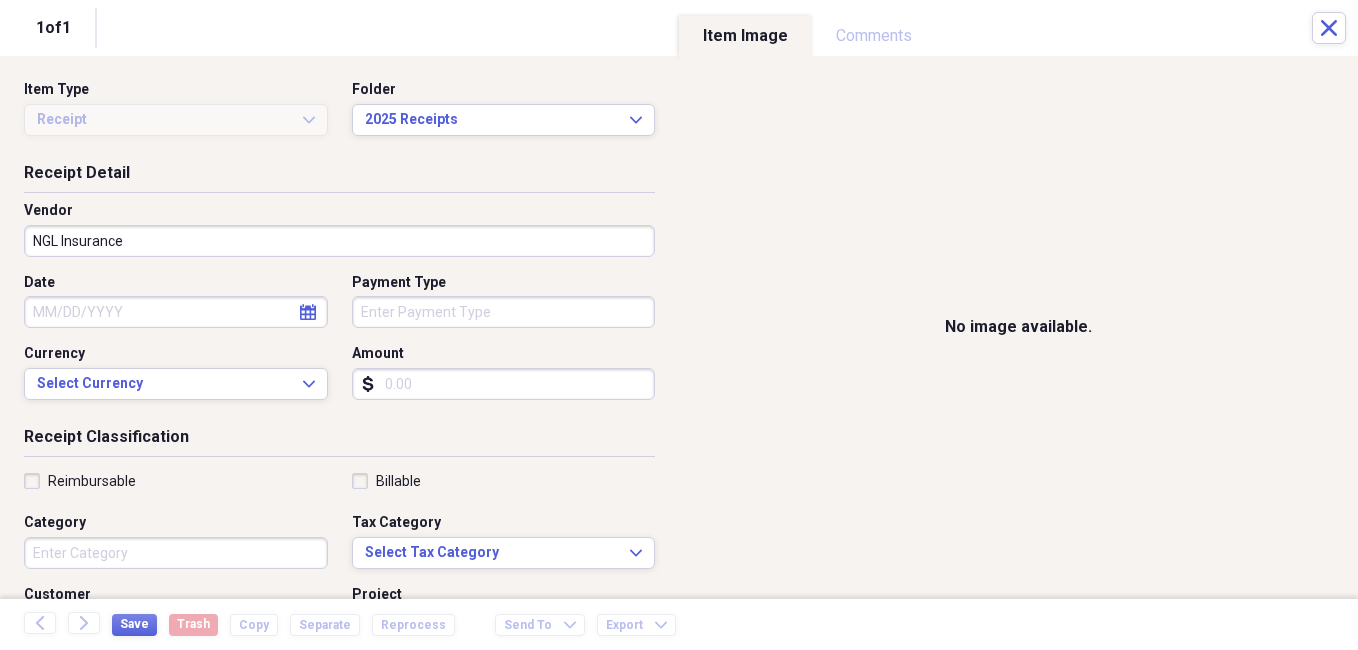 click 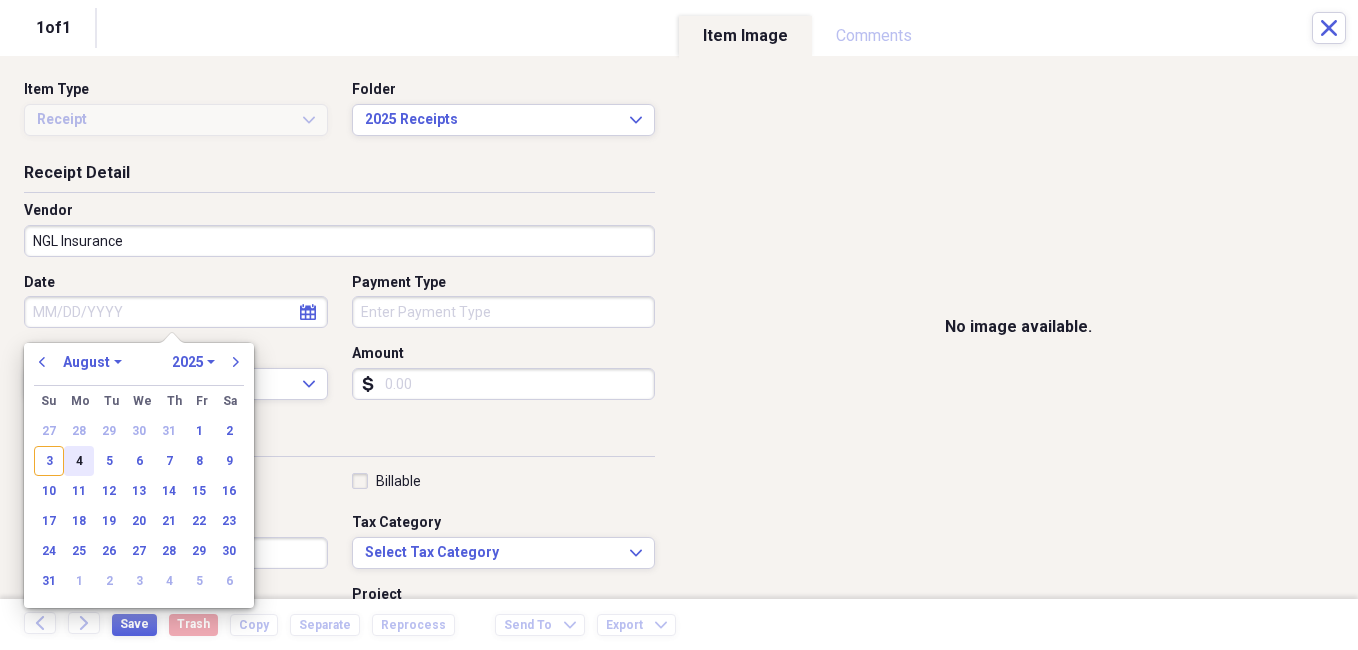 click on "4" at bounding box center [79, 461] 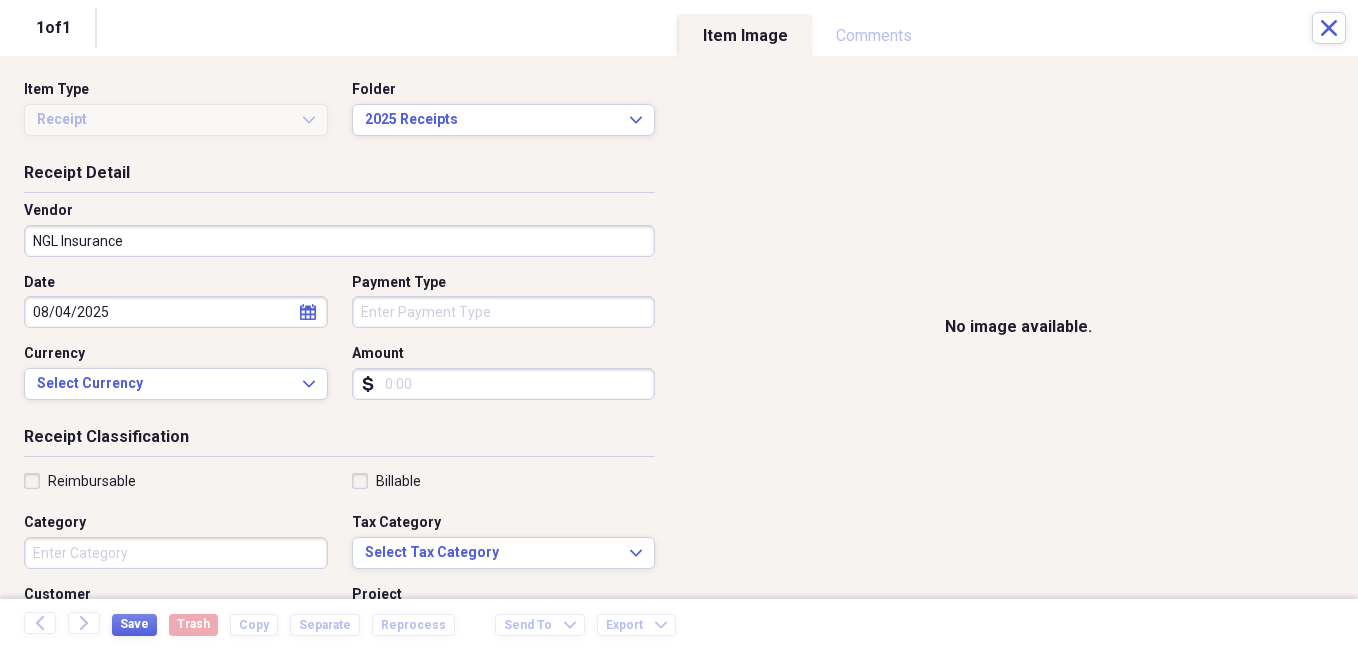 click on "Payment Type" at bounding box center (504, 312) 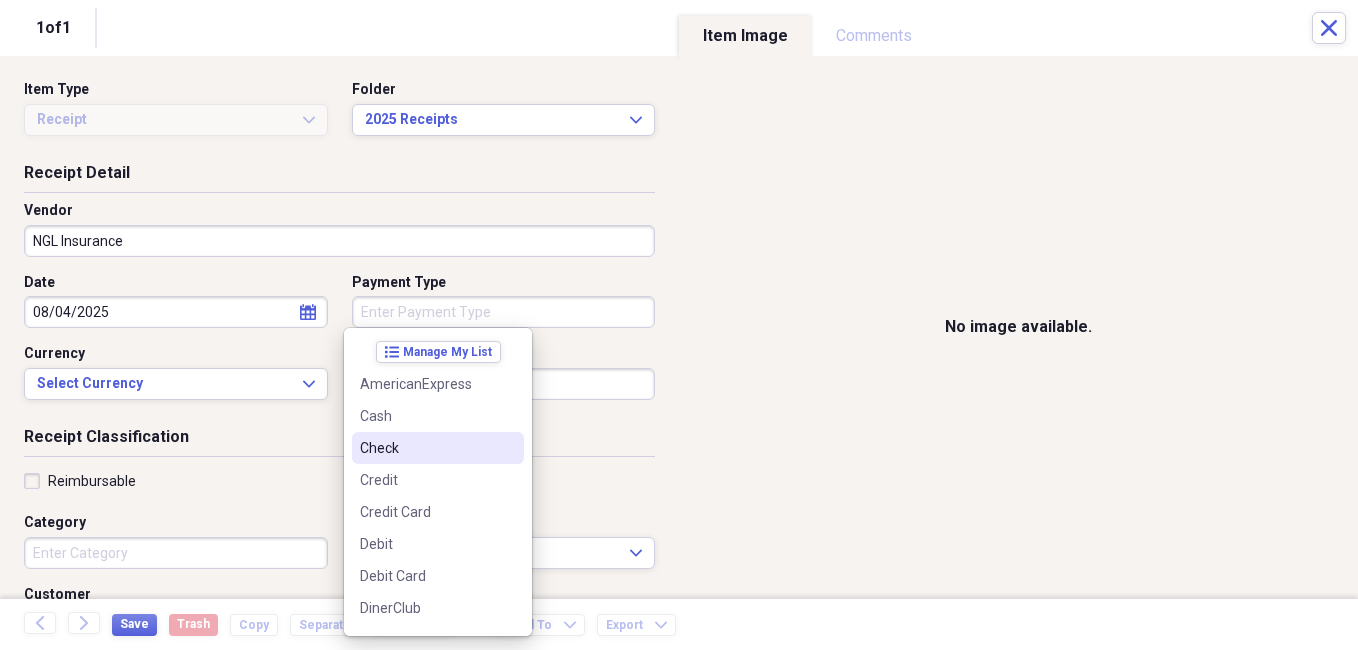 click on "Check" at bounding box center (426, 448) 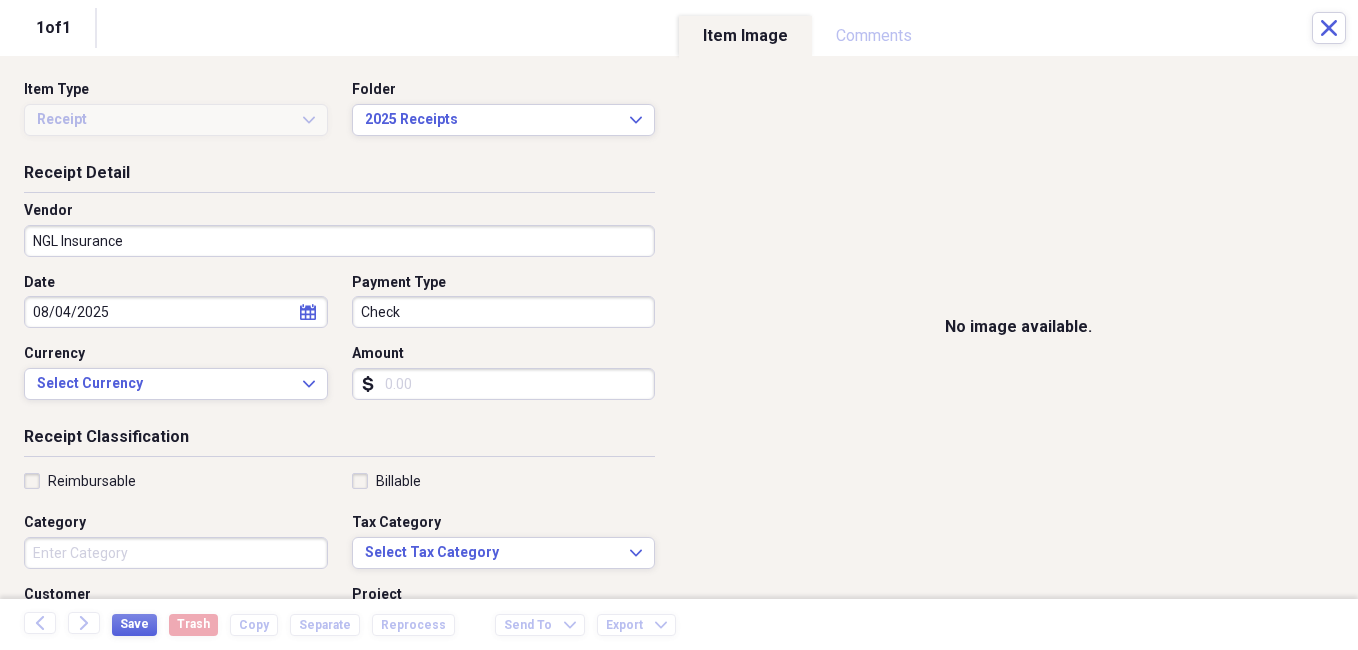 click on "Amount" at bounding box center [504, 384] 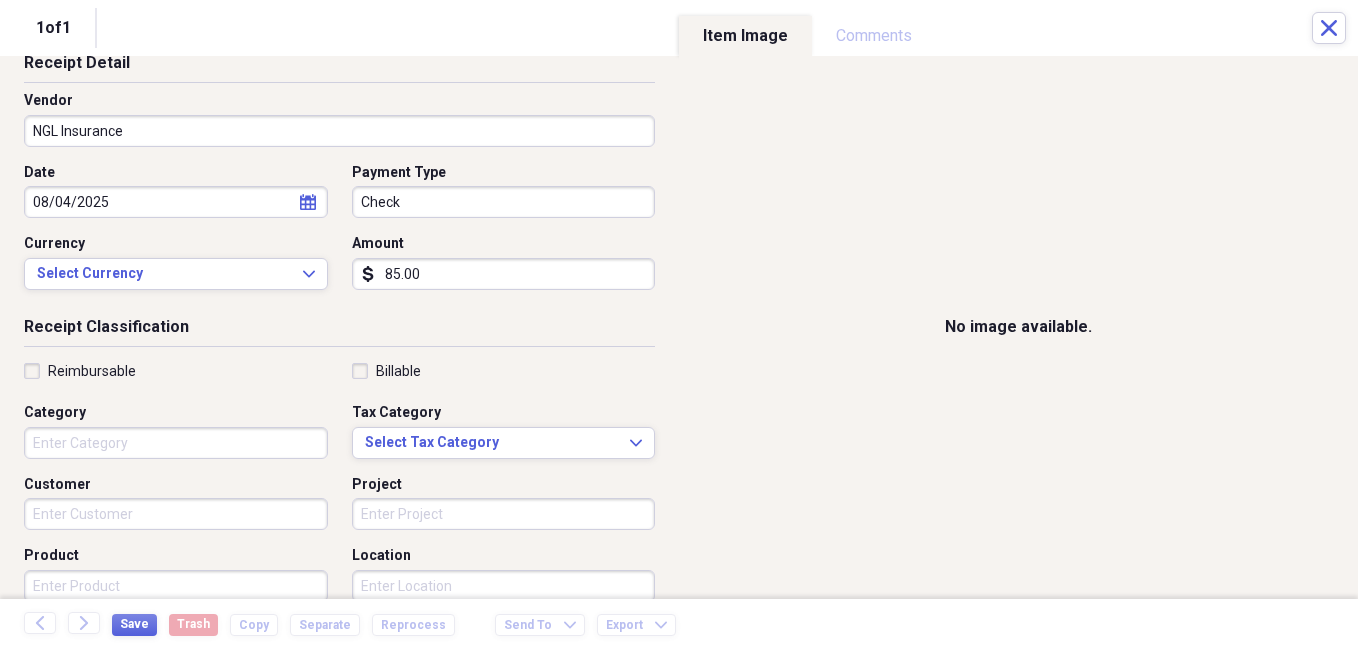 scroll, scrollTop: 200, scrollLeft: 0, axis: vertical 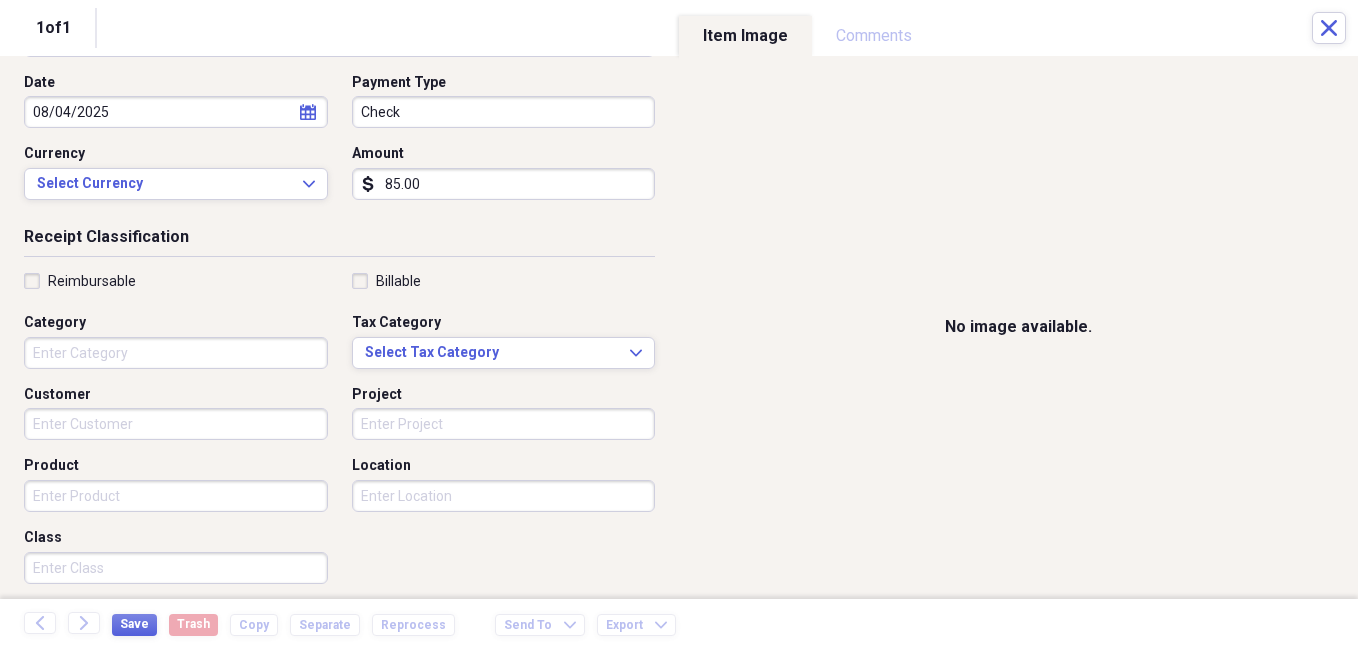 type on "85.00" 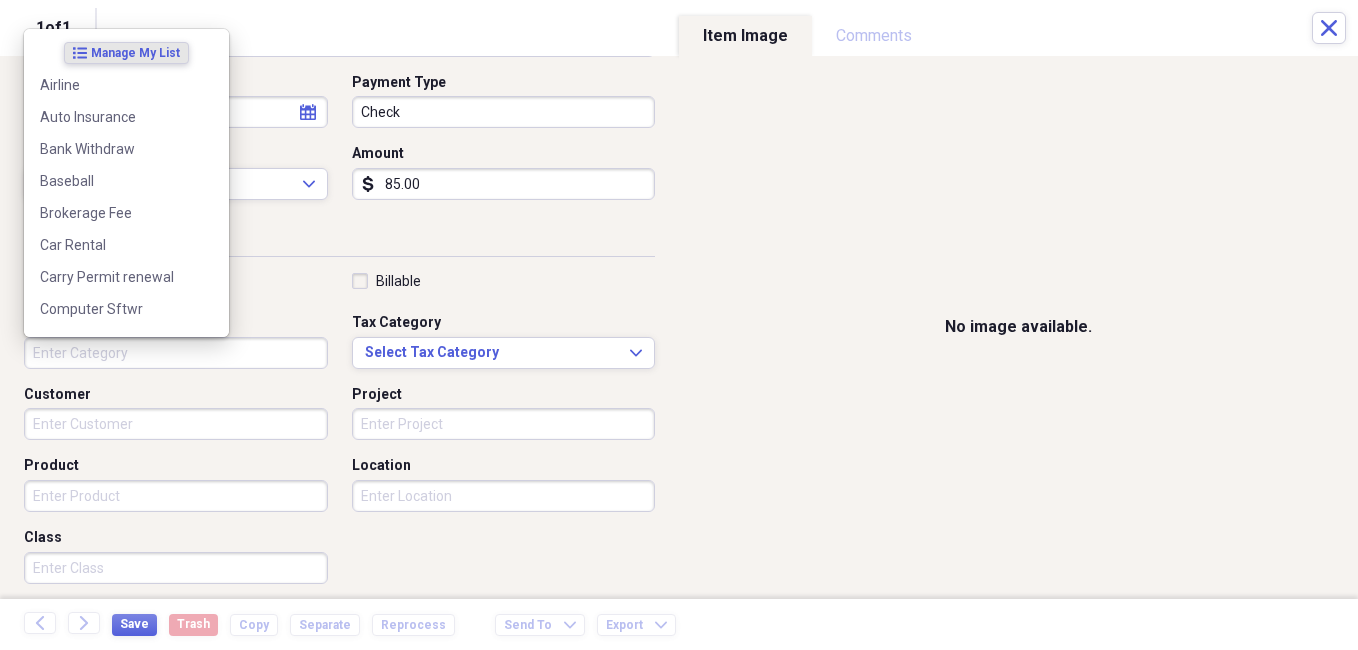 click on "Category" at bounding box center (176, 353) 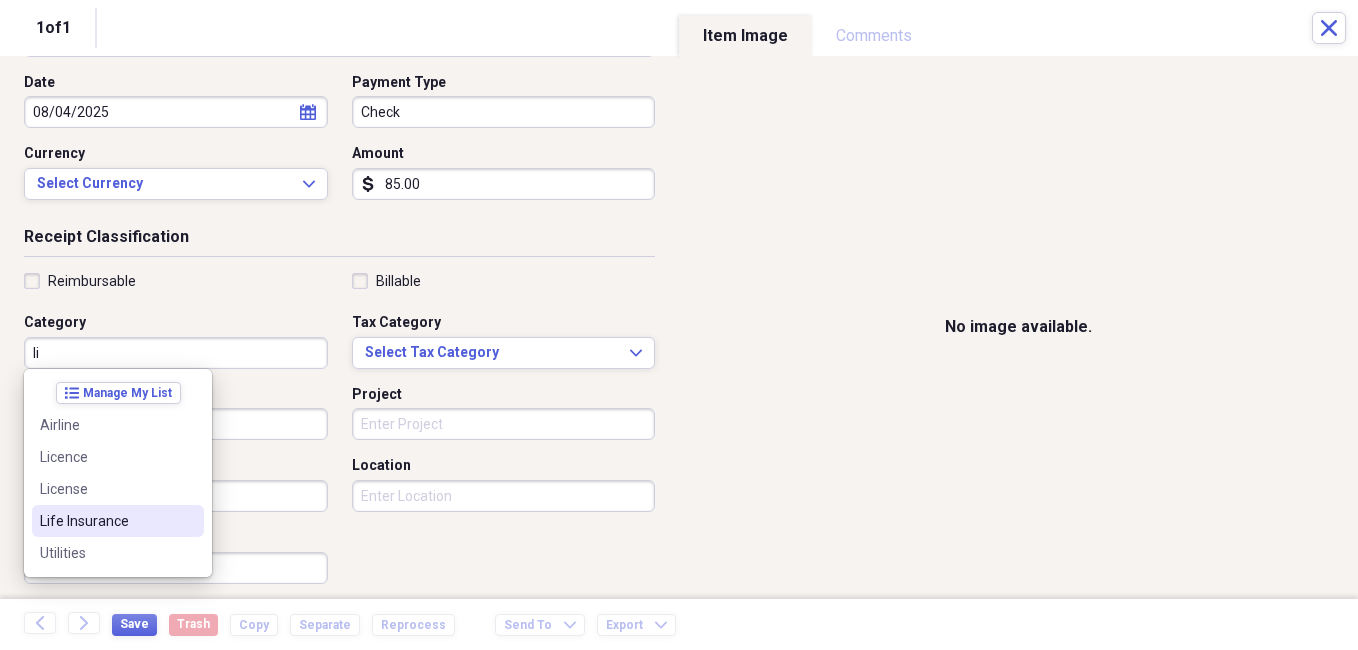 click on "Life Insurance" at bounding box center (106, 521) 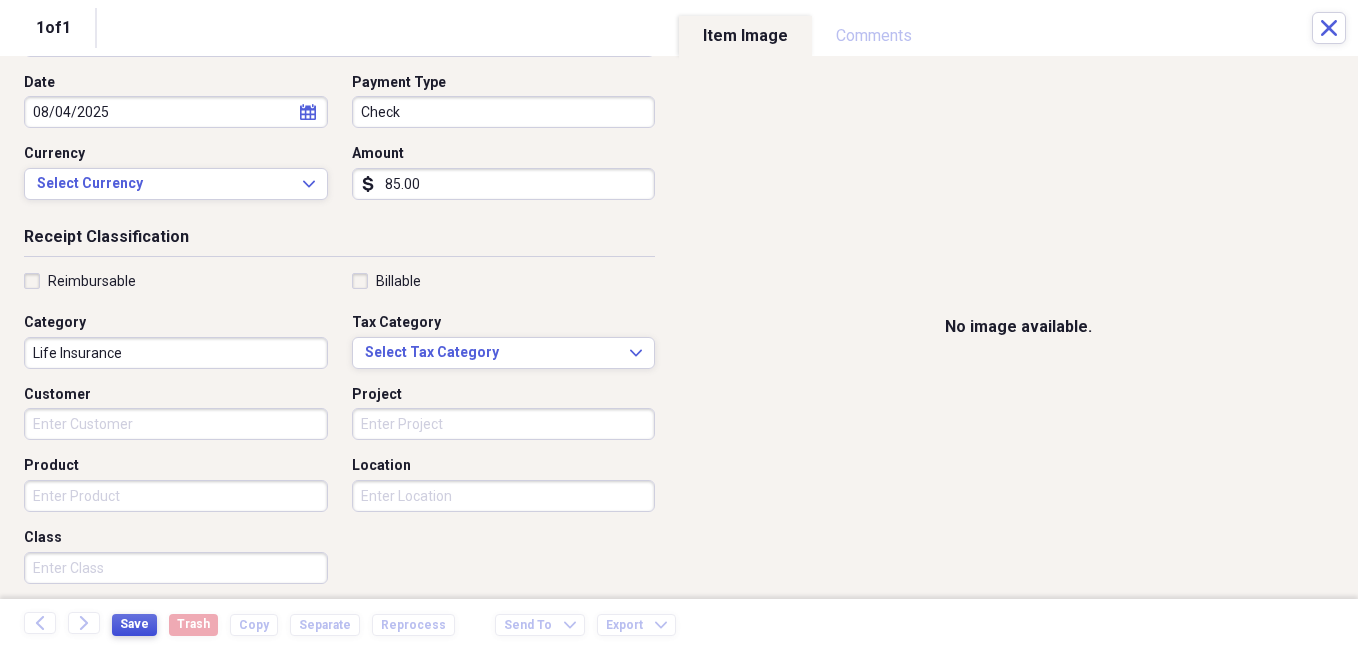 click on "Save" at bounding box center [134, 624] 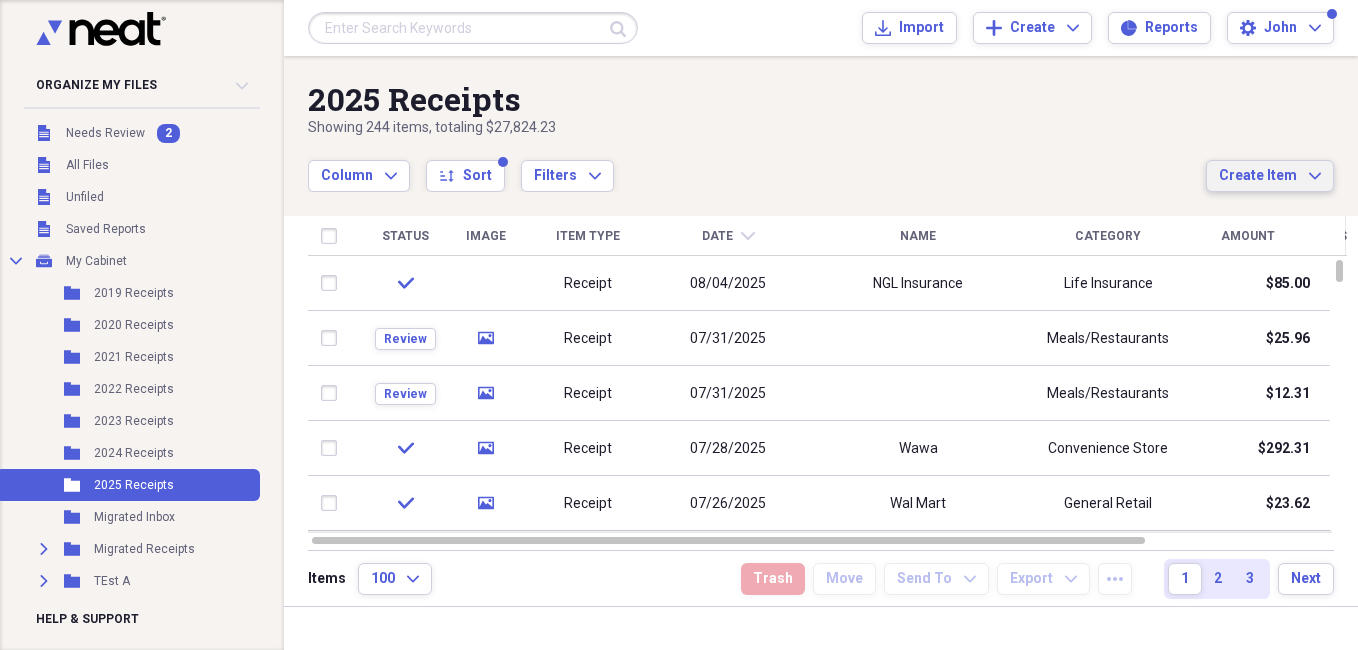 click on "Create Item" at bounding box center [1258, 176] 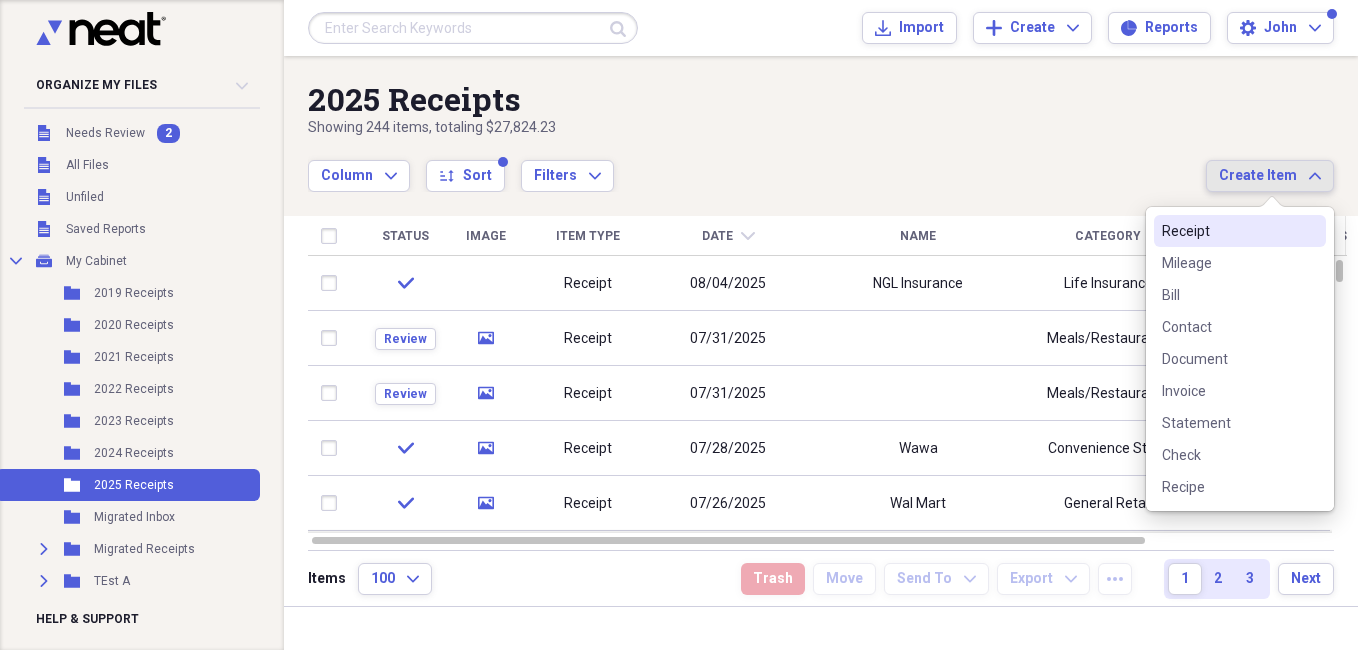 click on "Receipt" at bounding box center [1240, 231] 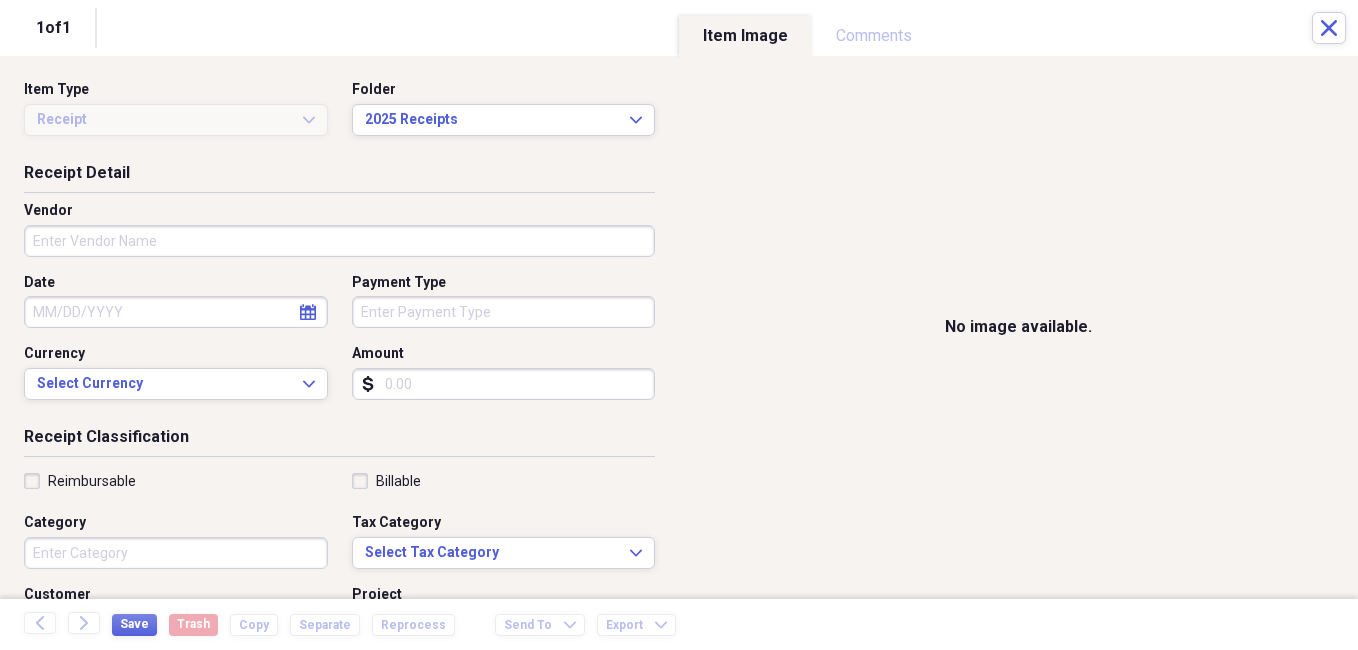 click on "Vendor" at bounding box center [339, 241] 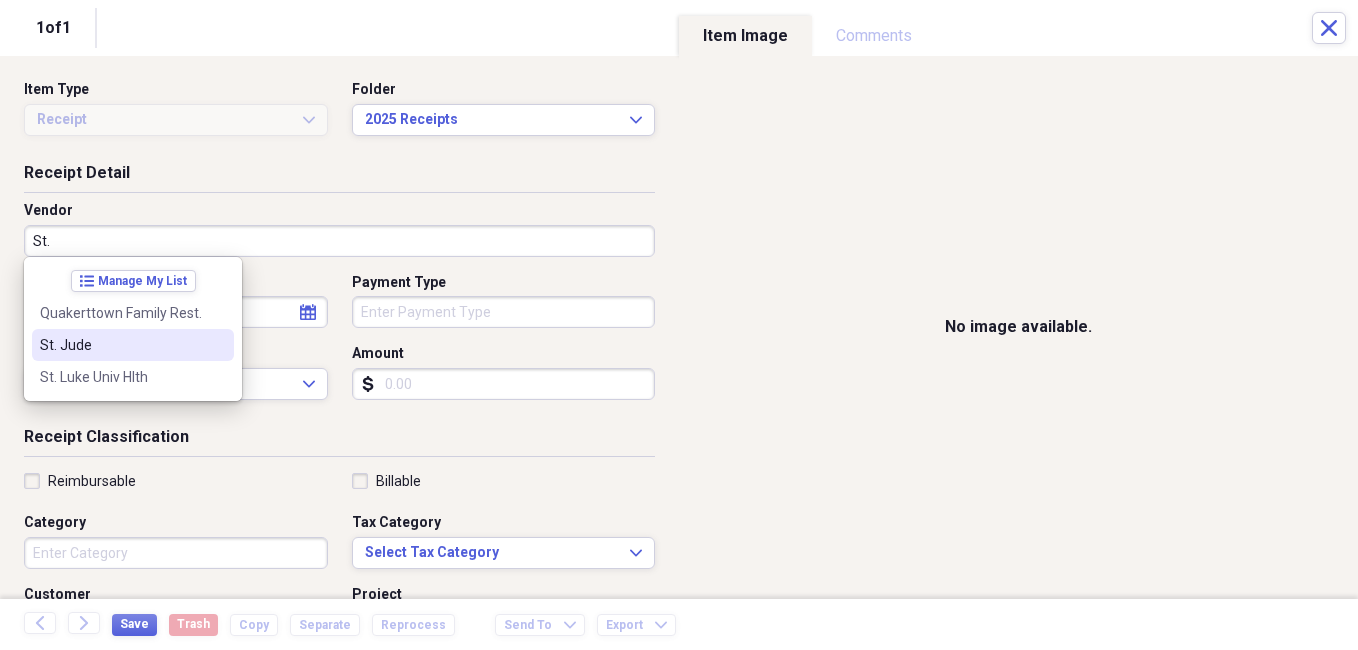 click on "St. Jude" at bounding box center [121, 345] 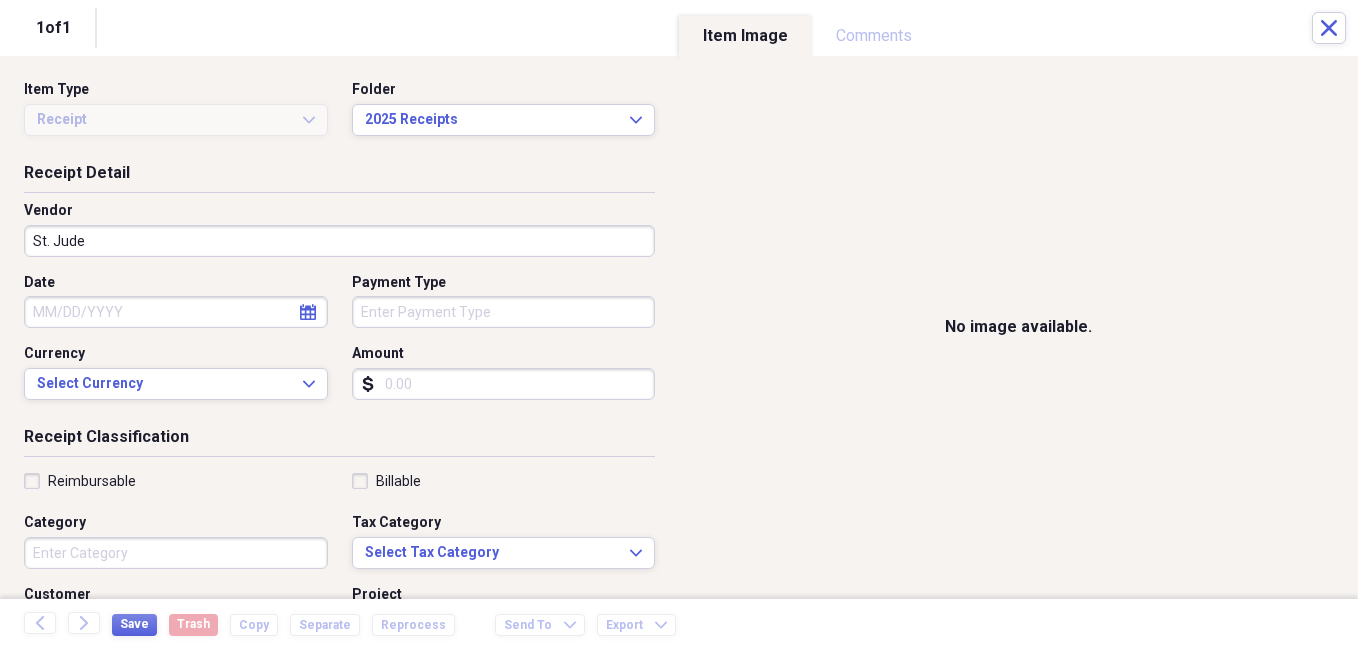 click on "calendar" 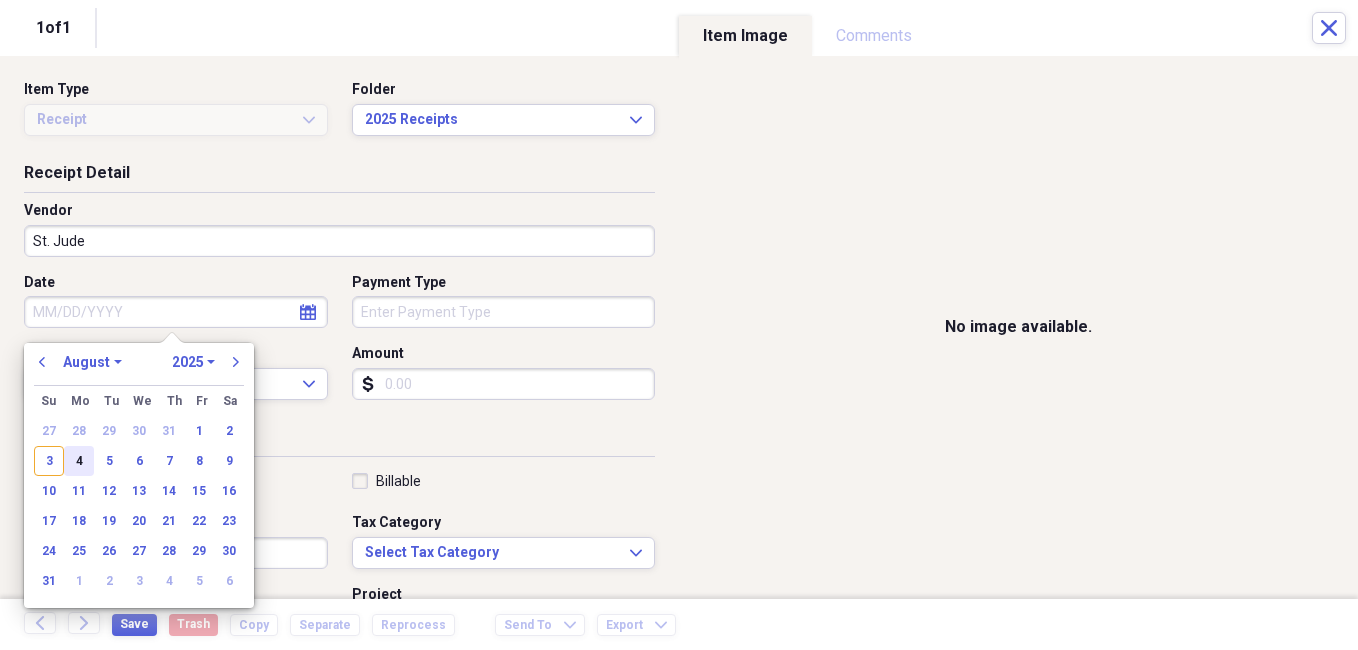 click on "4" at bounding box center (79, 461) 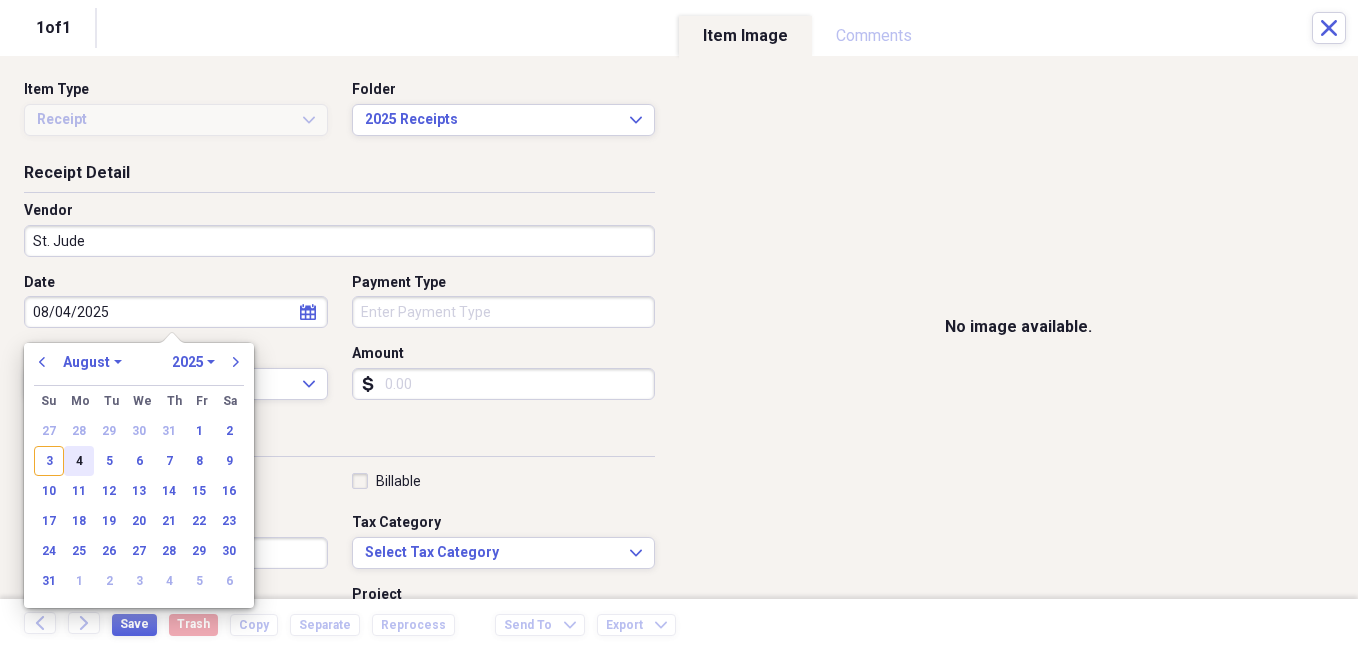 type on "08/04/2025" 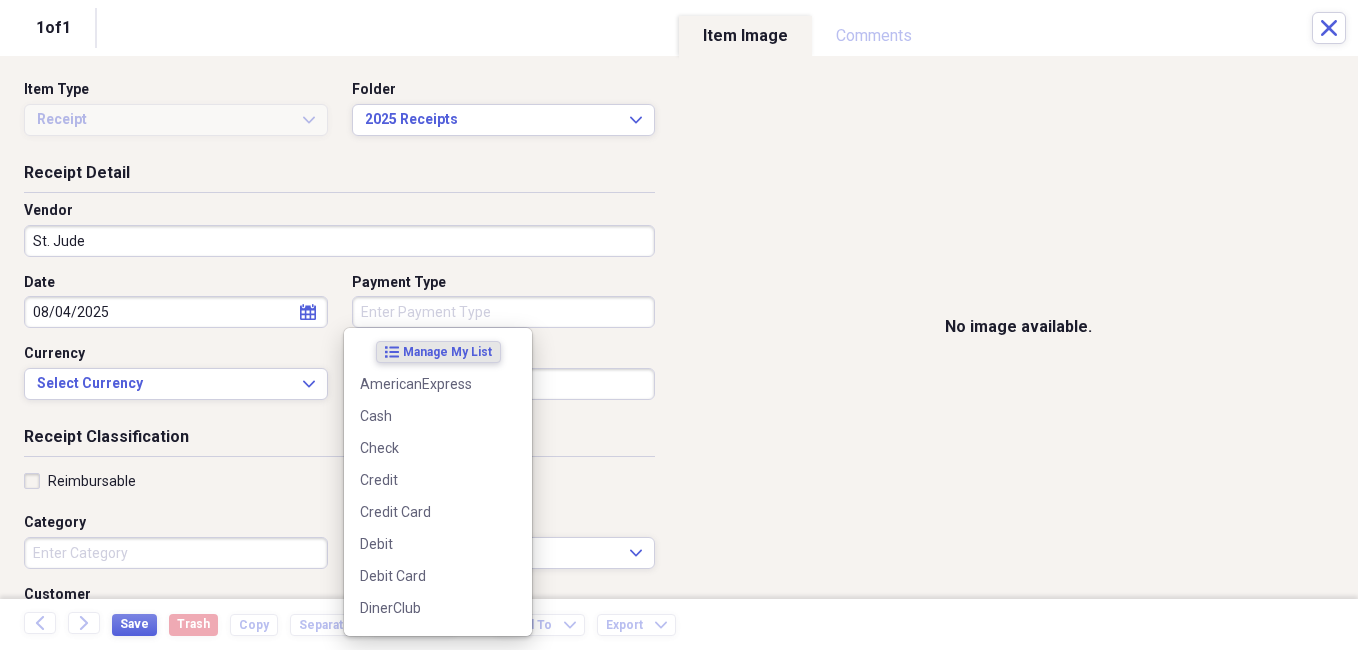 click on "Payment Type" at bounding box center (504, 312) 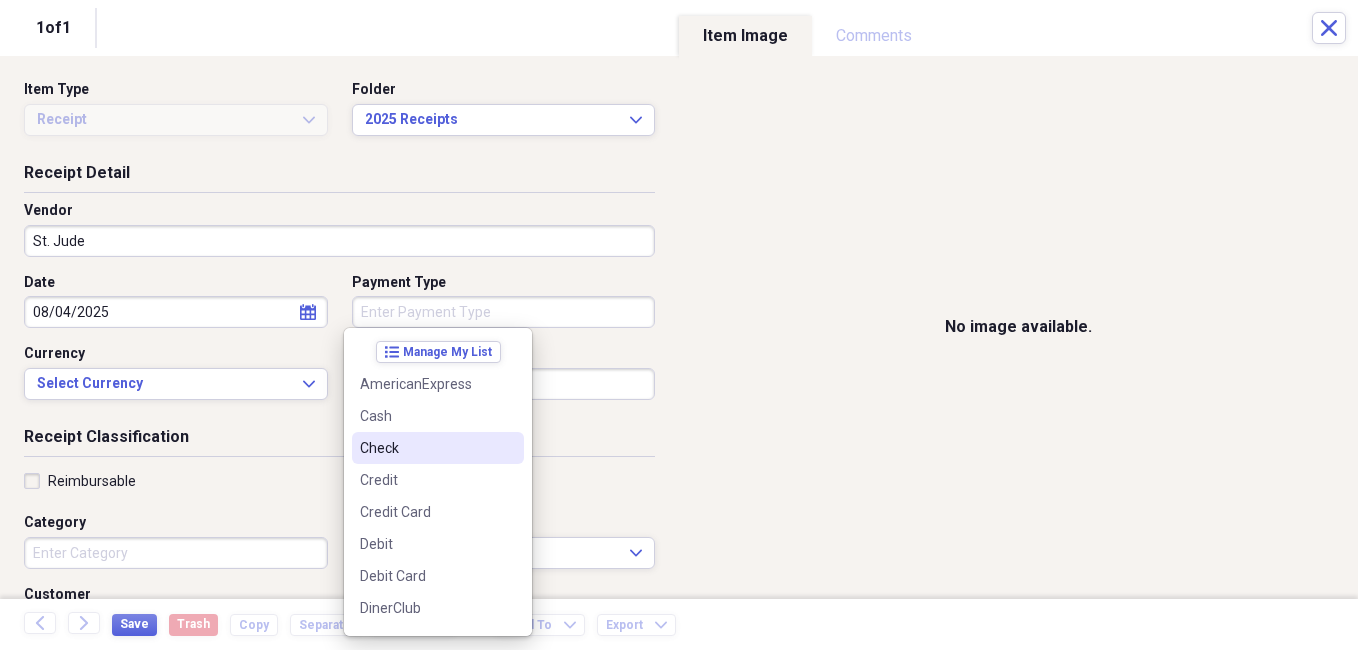 click on "Check" at bounding box center (426, 448) 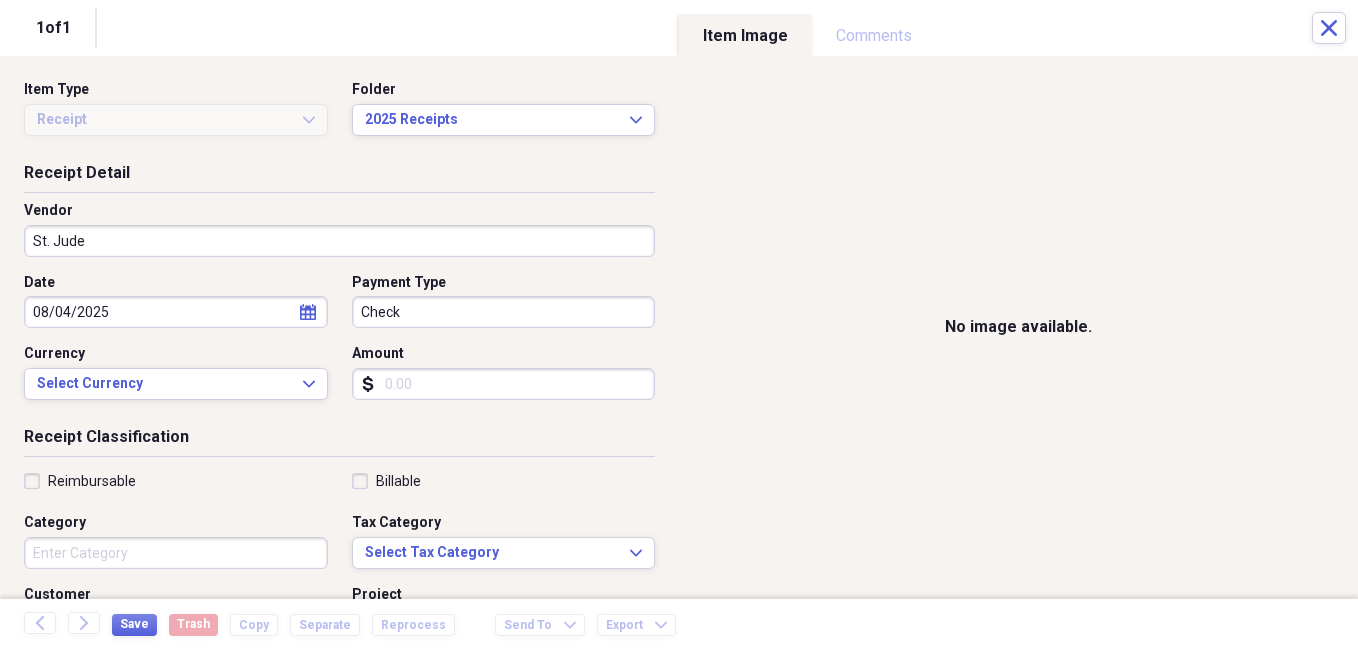 click on "Amount" at bounding box center [504, 384] 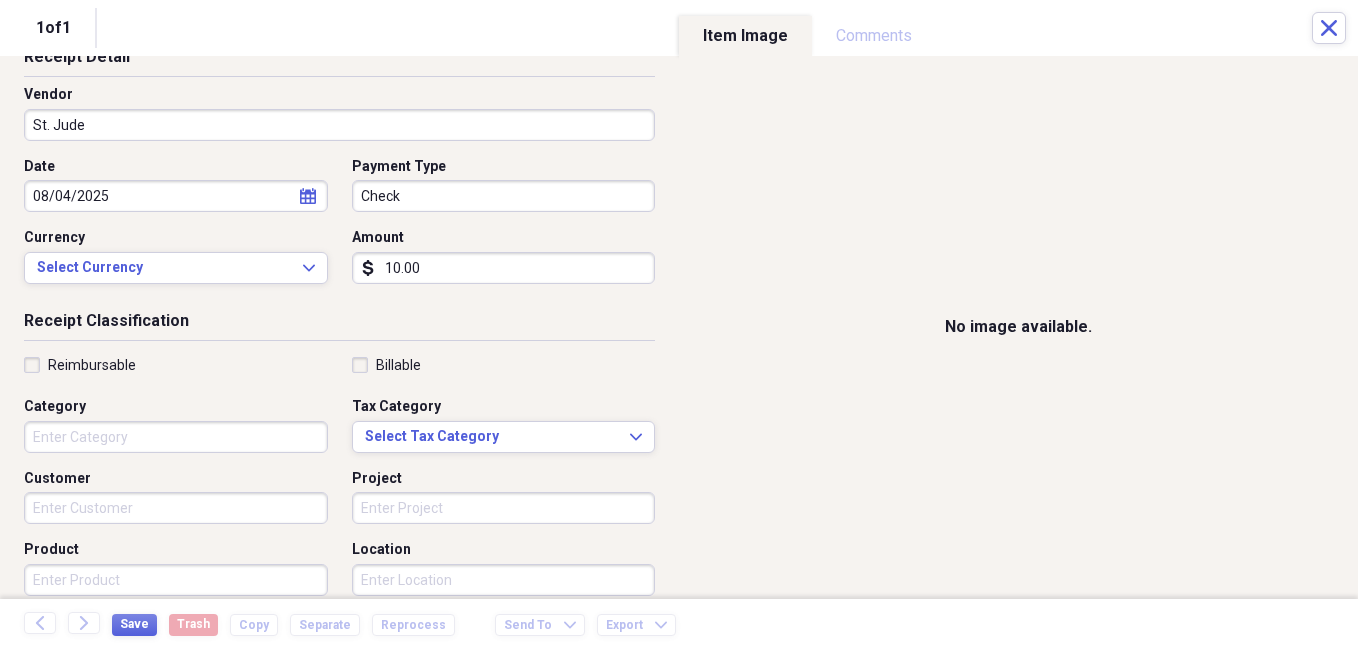 scroll, scrollTop: 300, scrollLeft: 0, axis: vertical 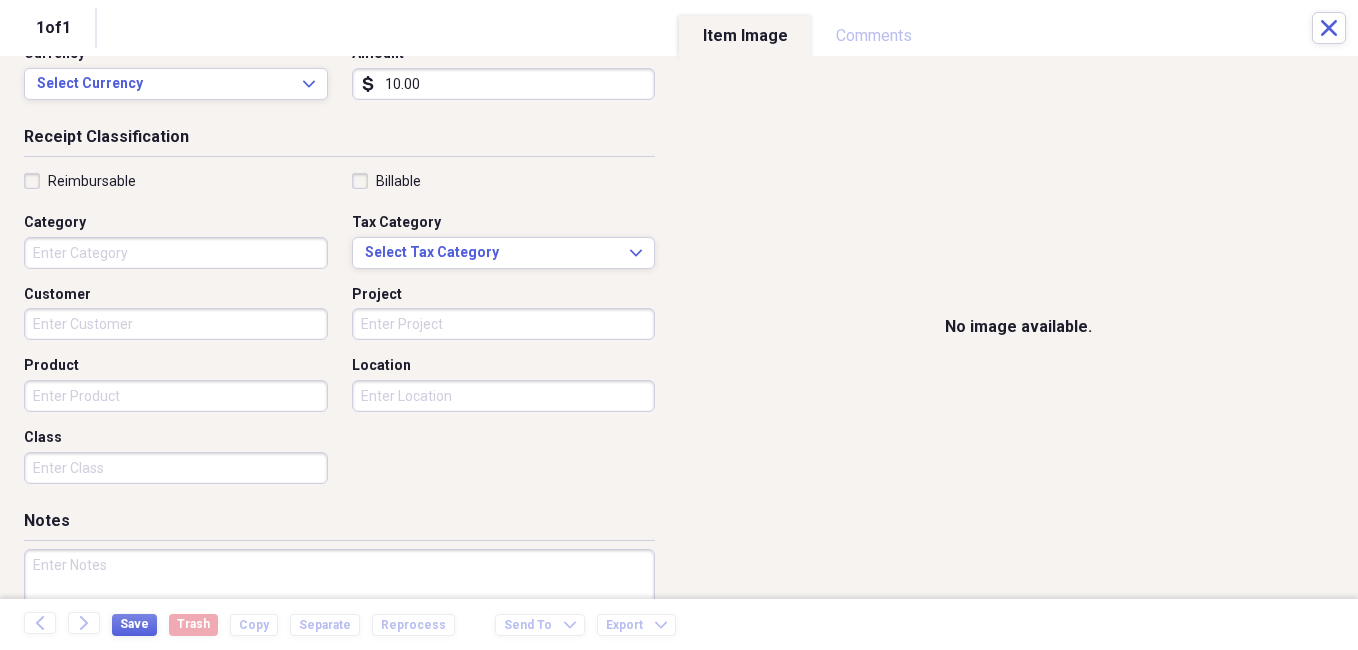 type on "10.00" 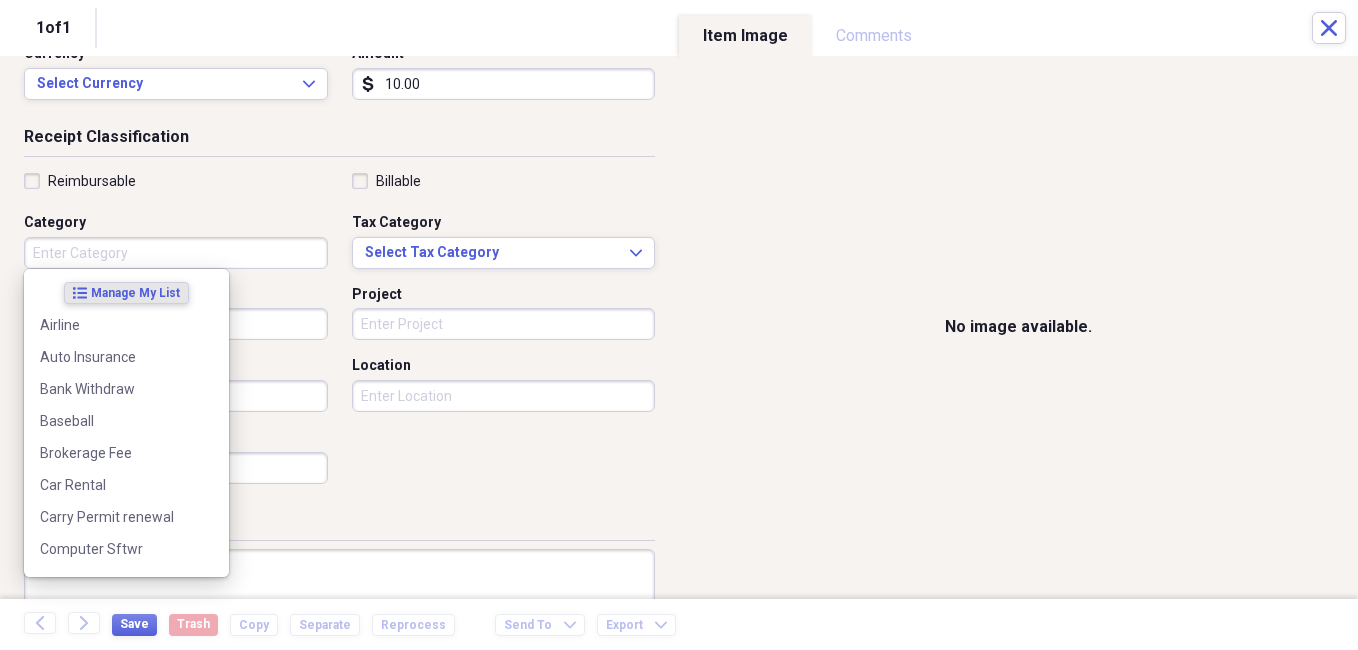 click on "Category" at bounding box center (176, 253) 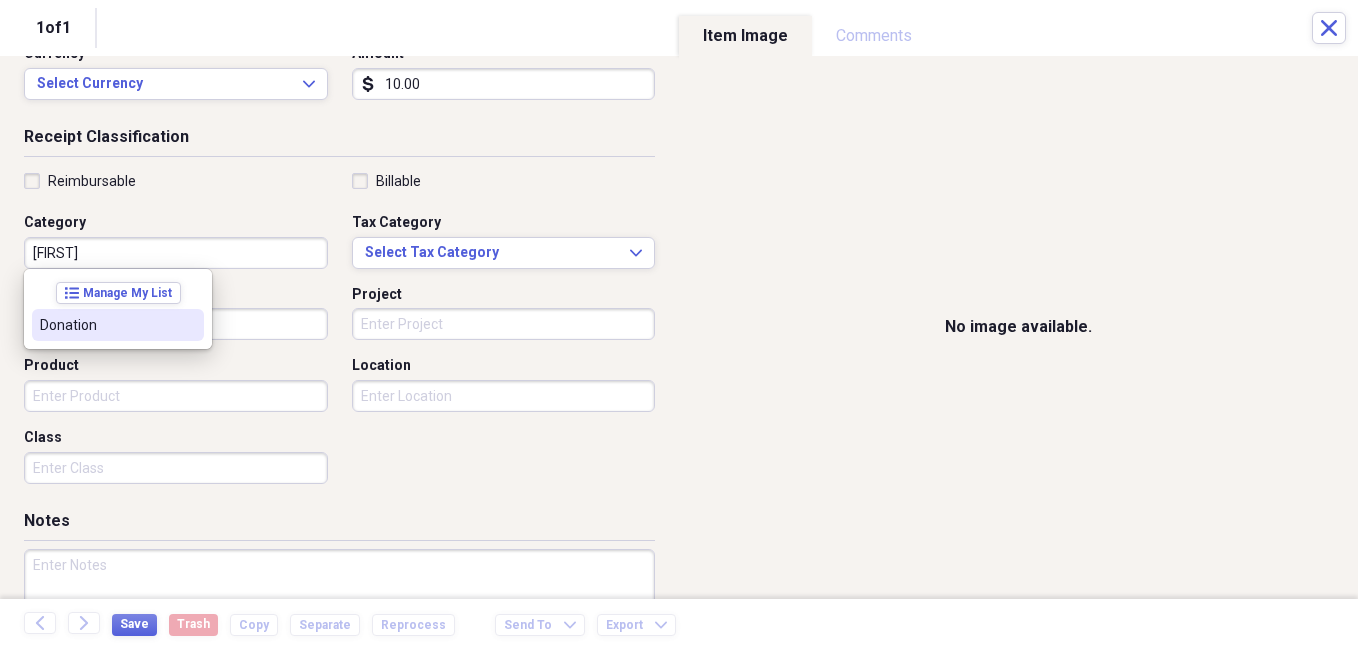 click on "Donation" at bounding box center [106, 325] 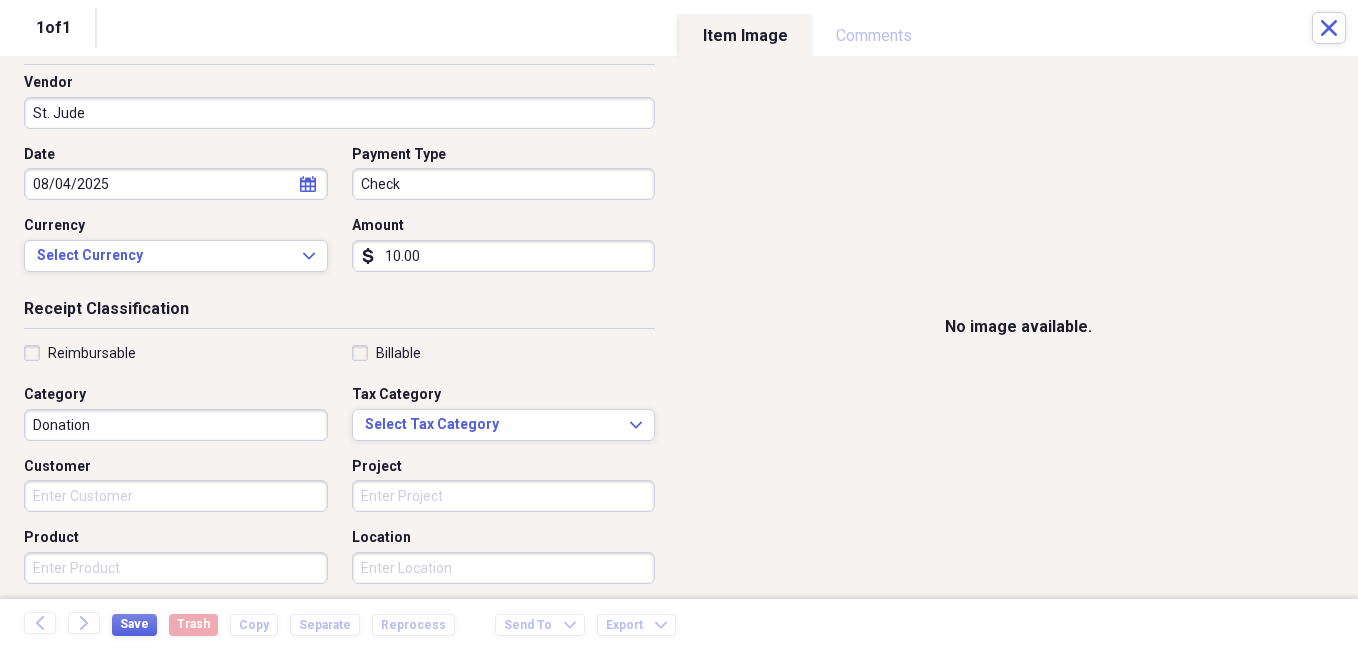 scroll, scrollTop: 200, scrollLeft: 0, axis: vertical 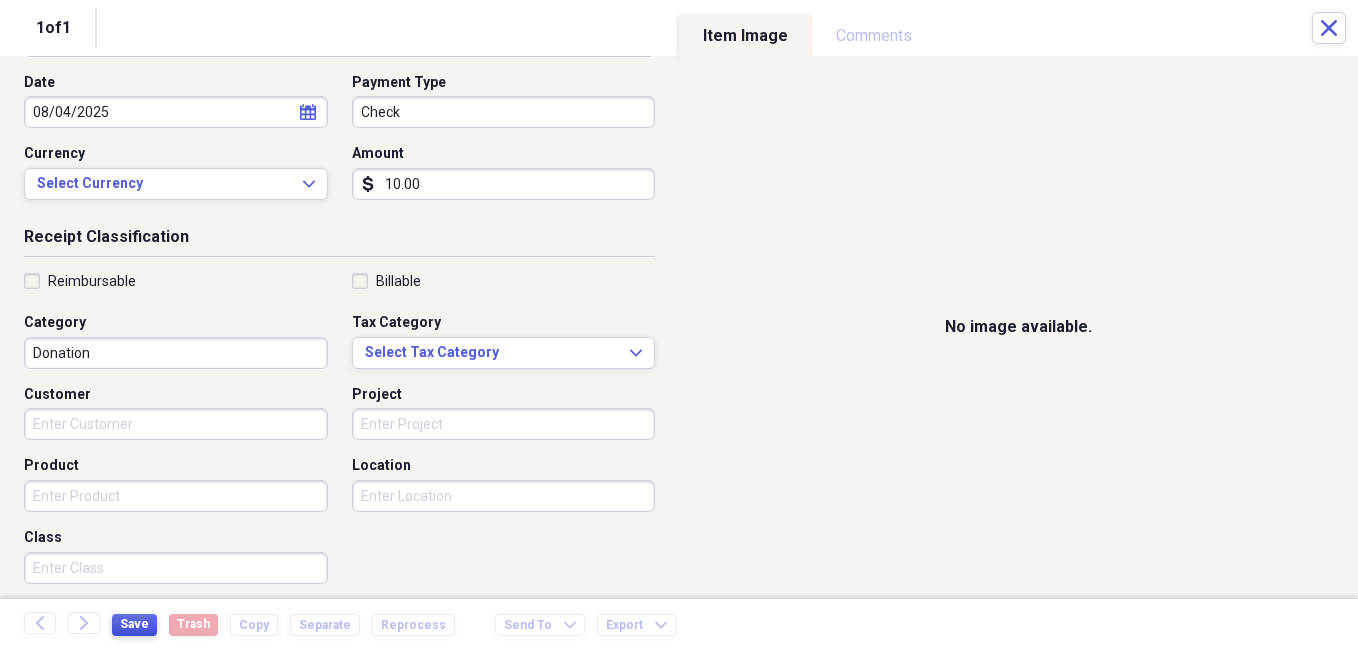 click on "Save" at bounding box center [134, 624] 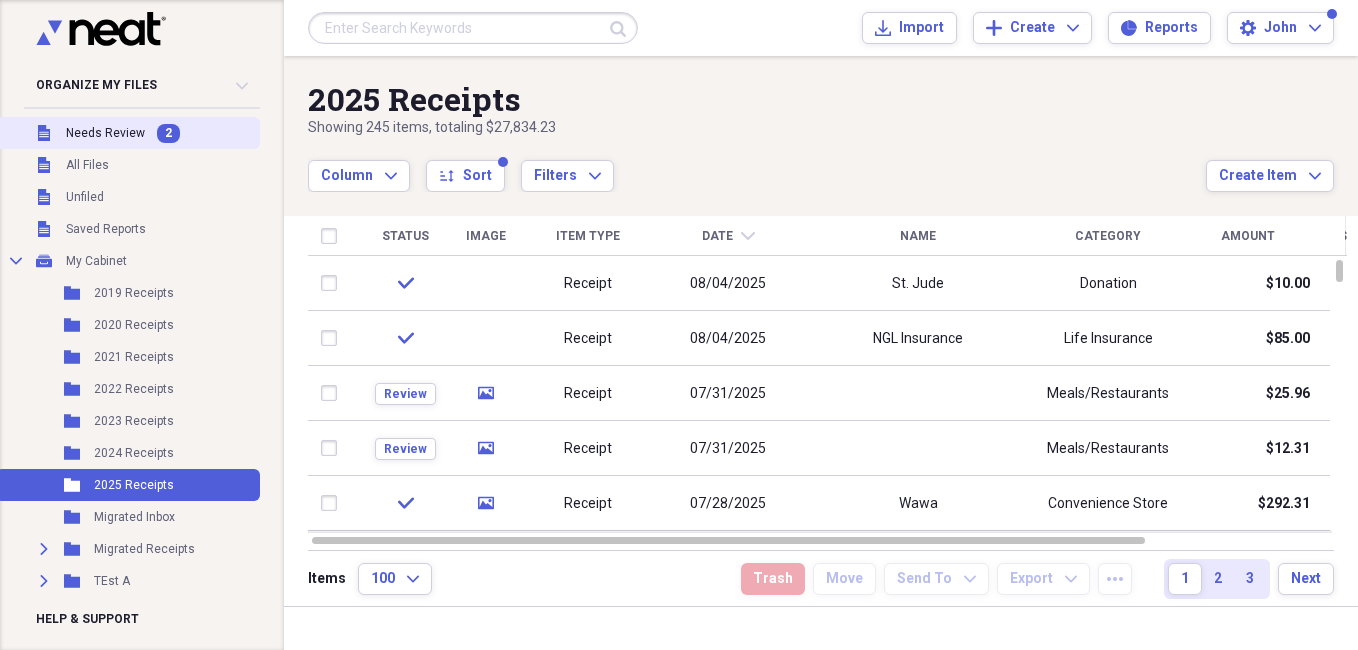 click on "Needs Review" at bounding box center (105, 133) 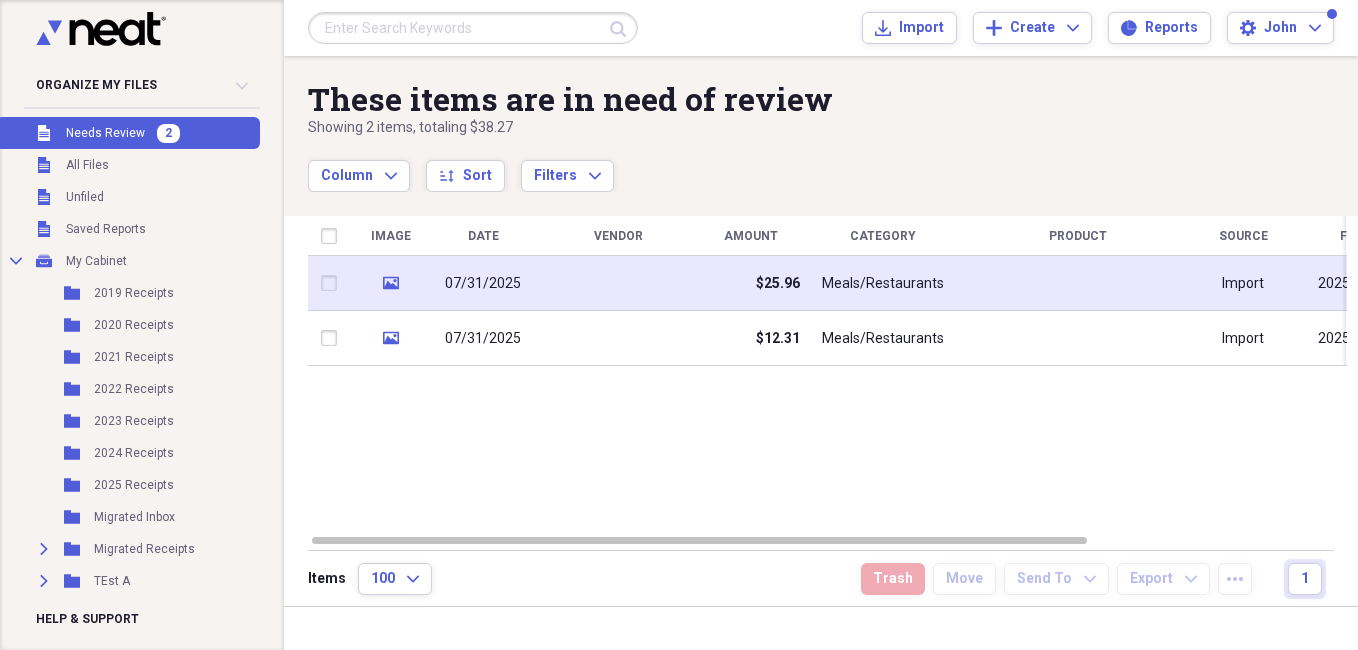 click on "07/31/2025" at bounding box center [483, 283] 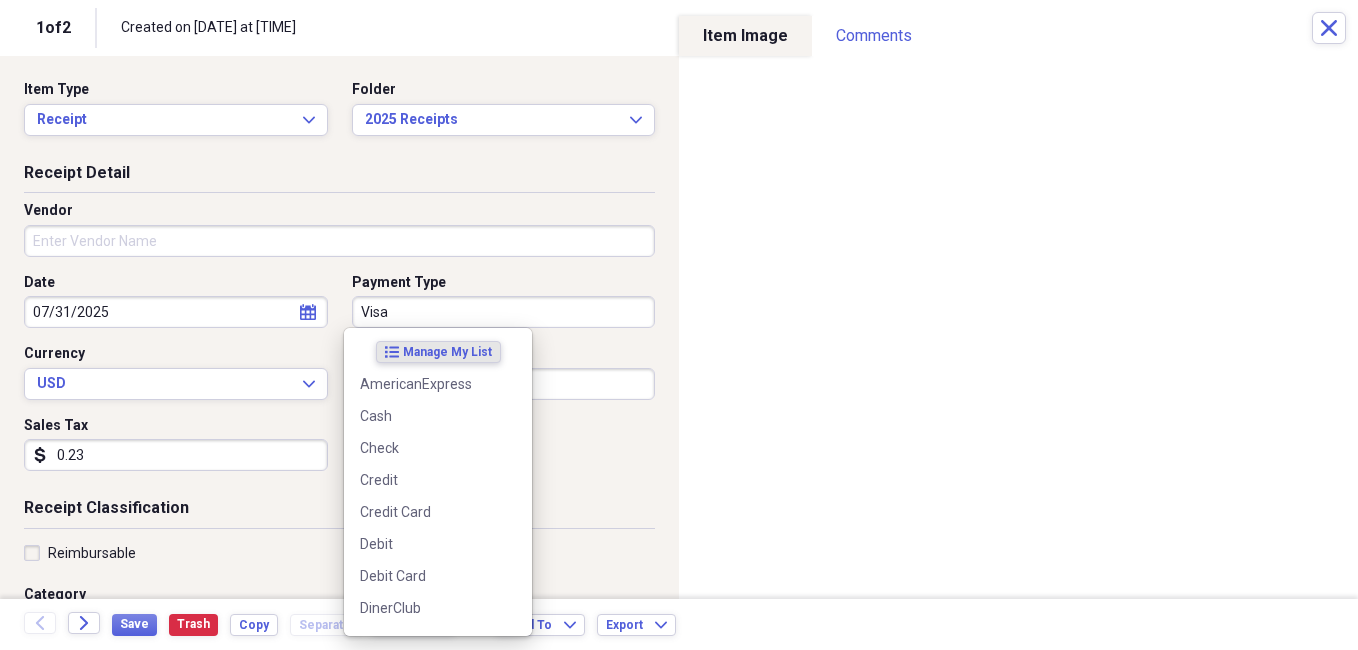 click on "Visa" at bounding box center [504, 312] 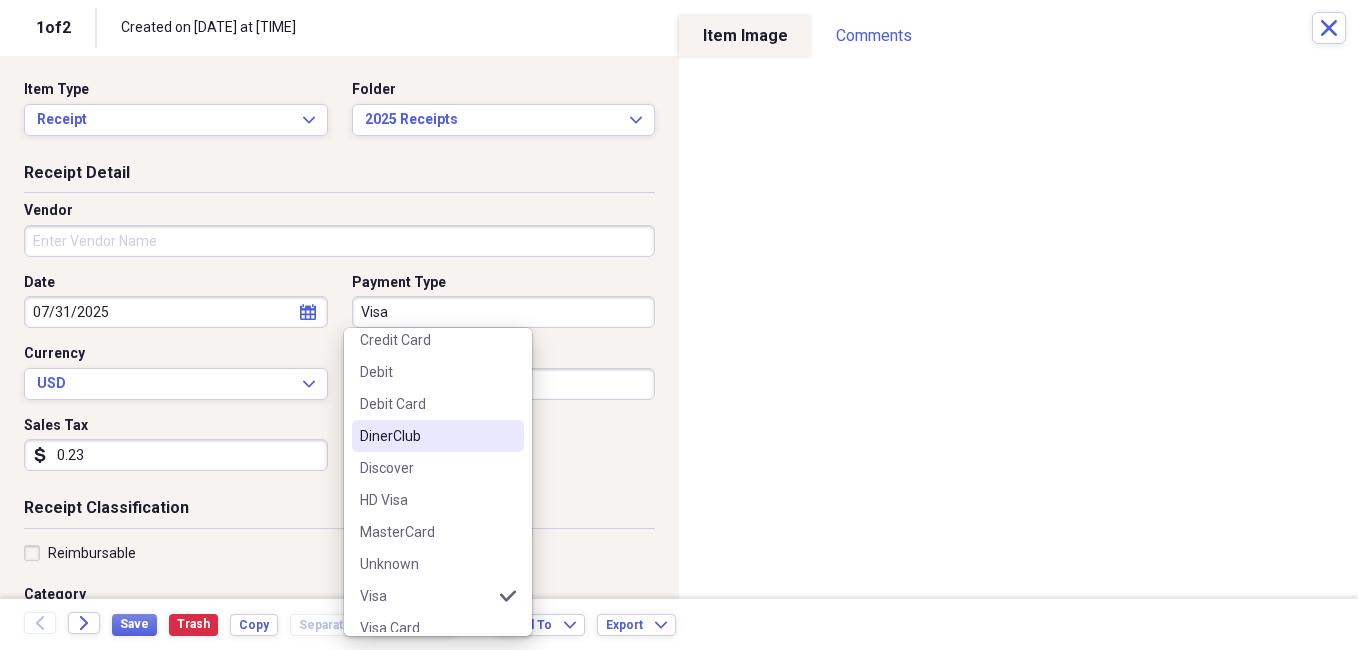 scroll, scrollTop: 188, scrollLeft: 0, axis: vertical 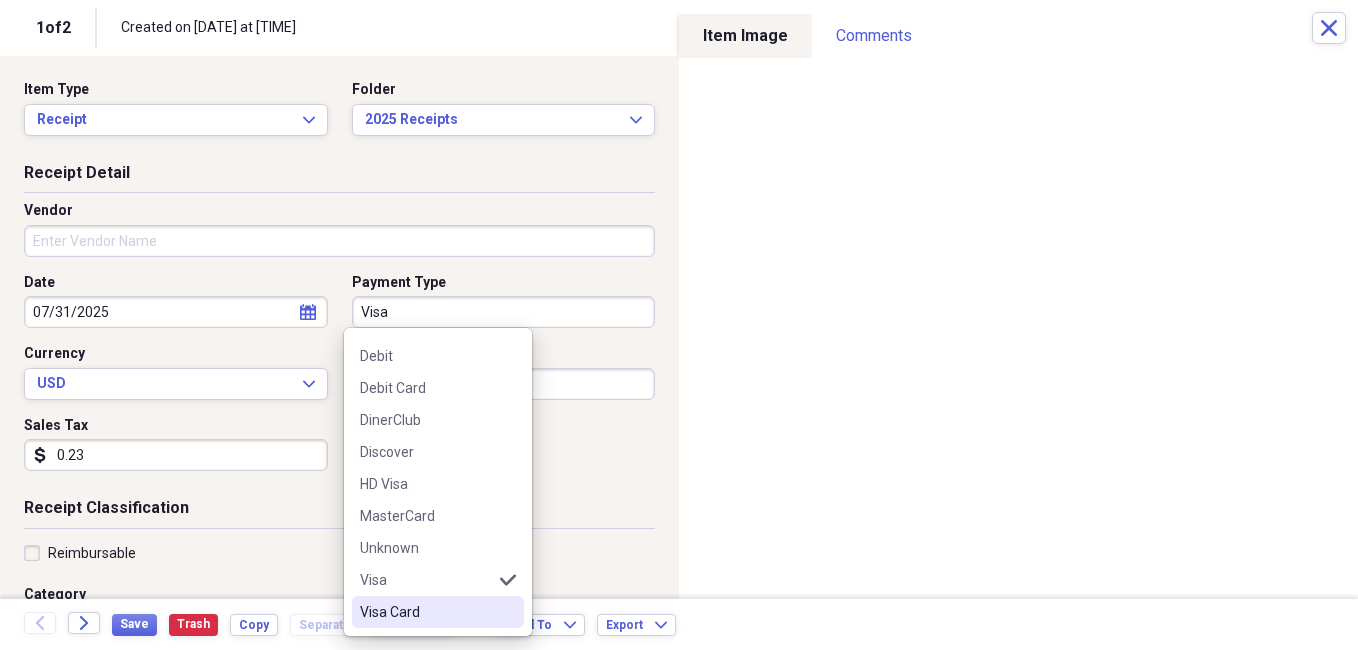 click on "Visa Card" at bounding box center (426, 612) 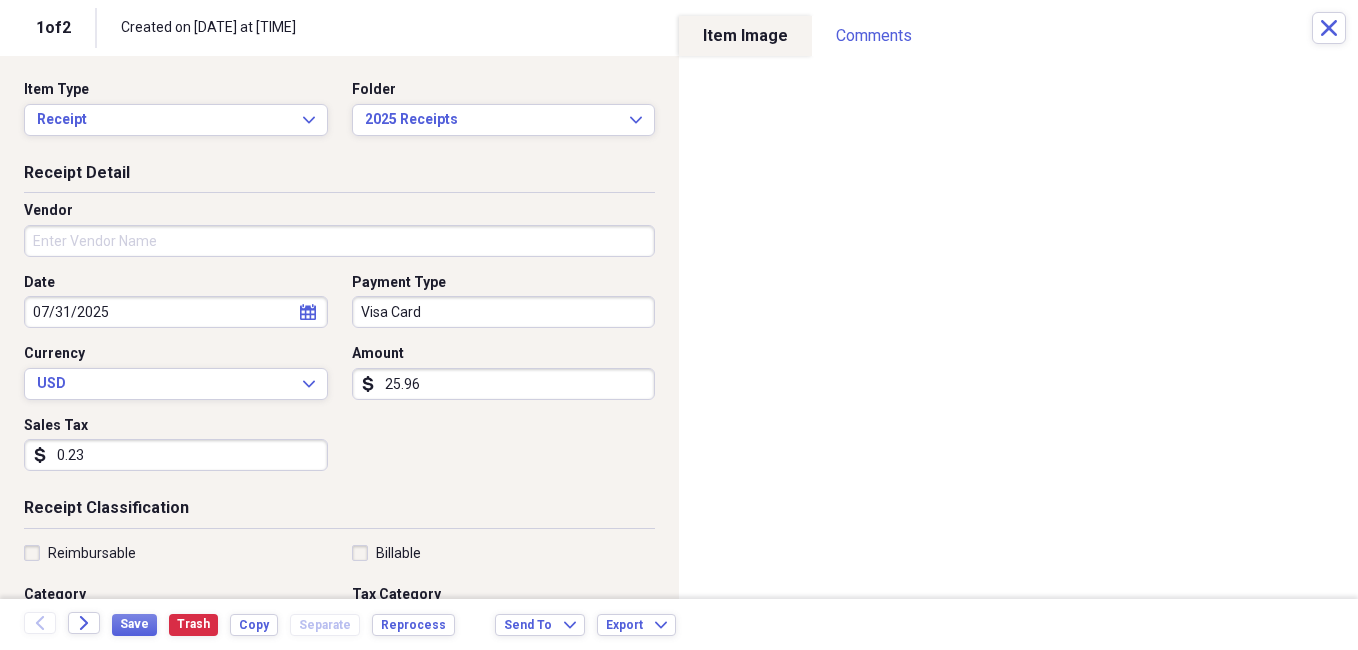 click on "Vendor" at bounding box center [339, 241] 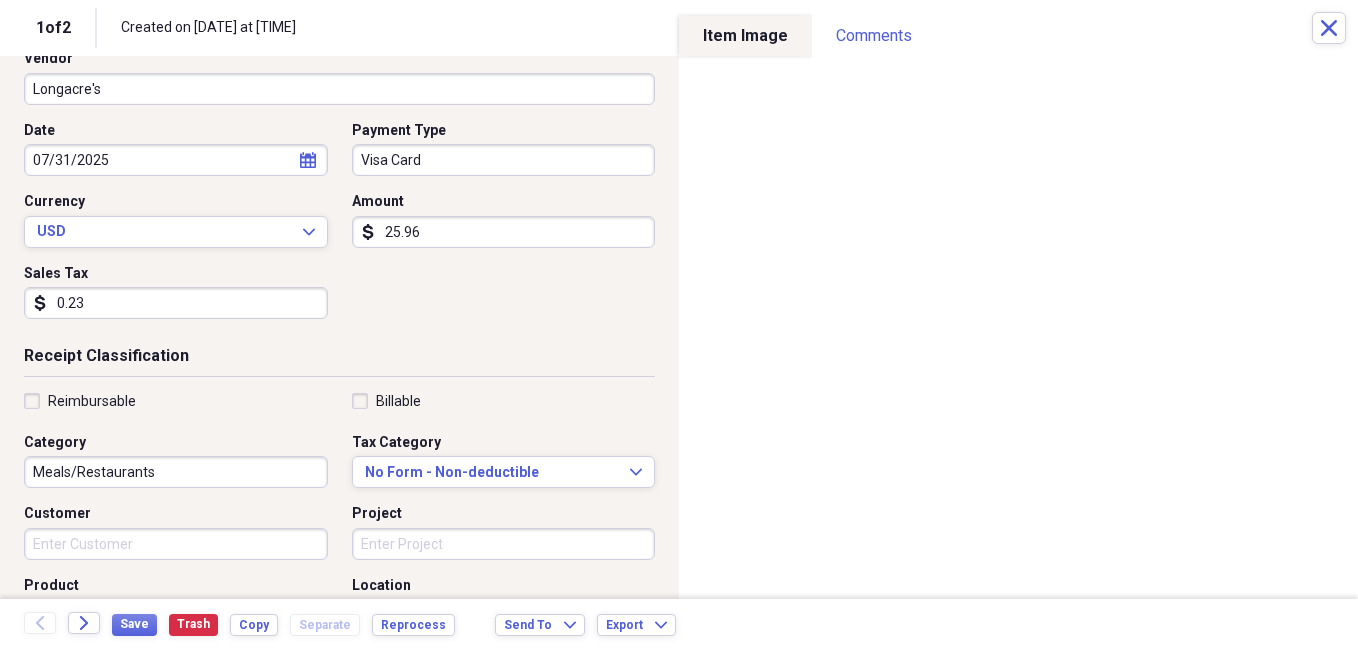 scroll, scrollTop: 200, scrollLeft: 0, axis: vertical 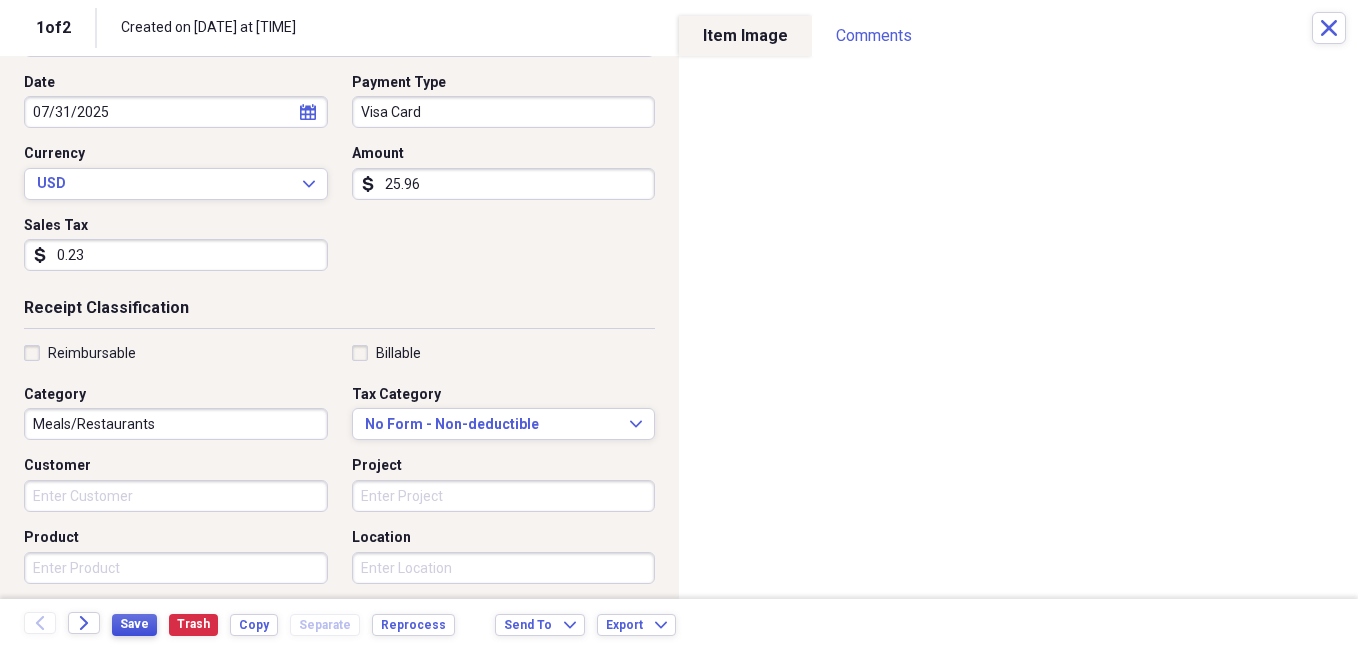 type on "Longacre's" 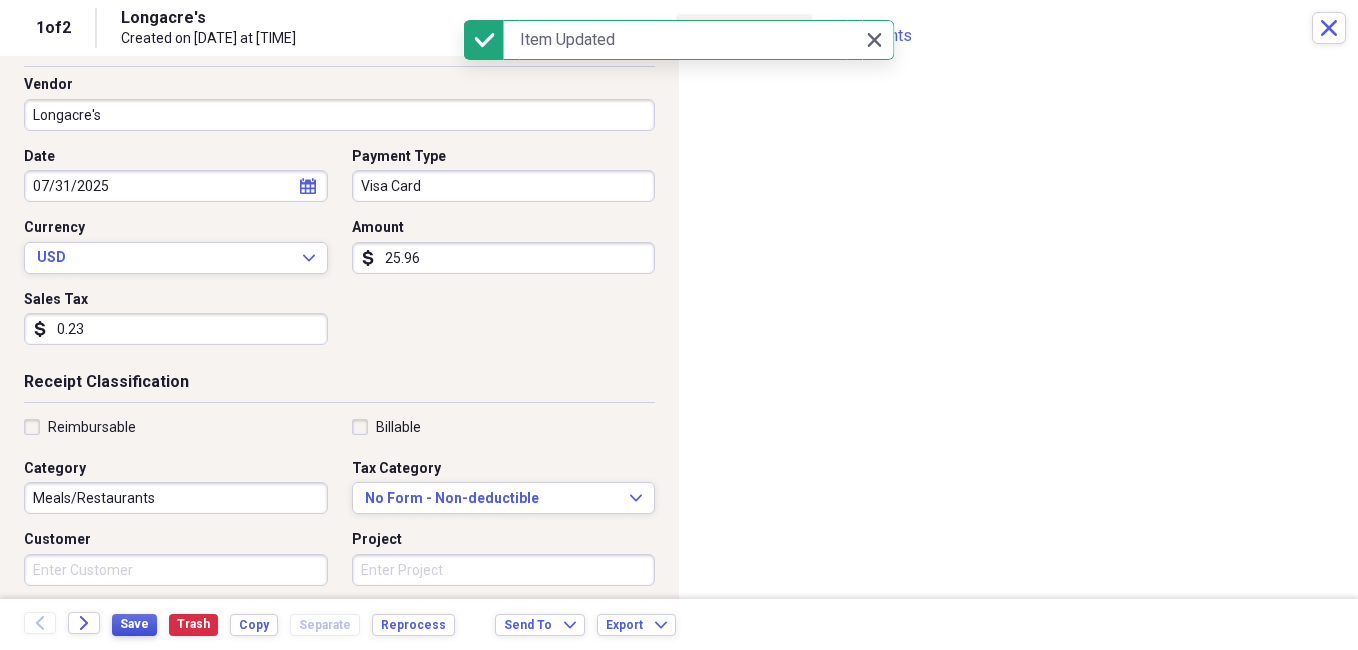 scroll, scrollTop: 200, scrollLeft: 0, axis: vertical 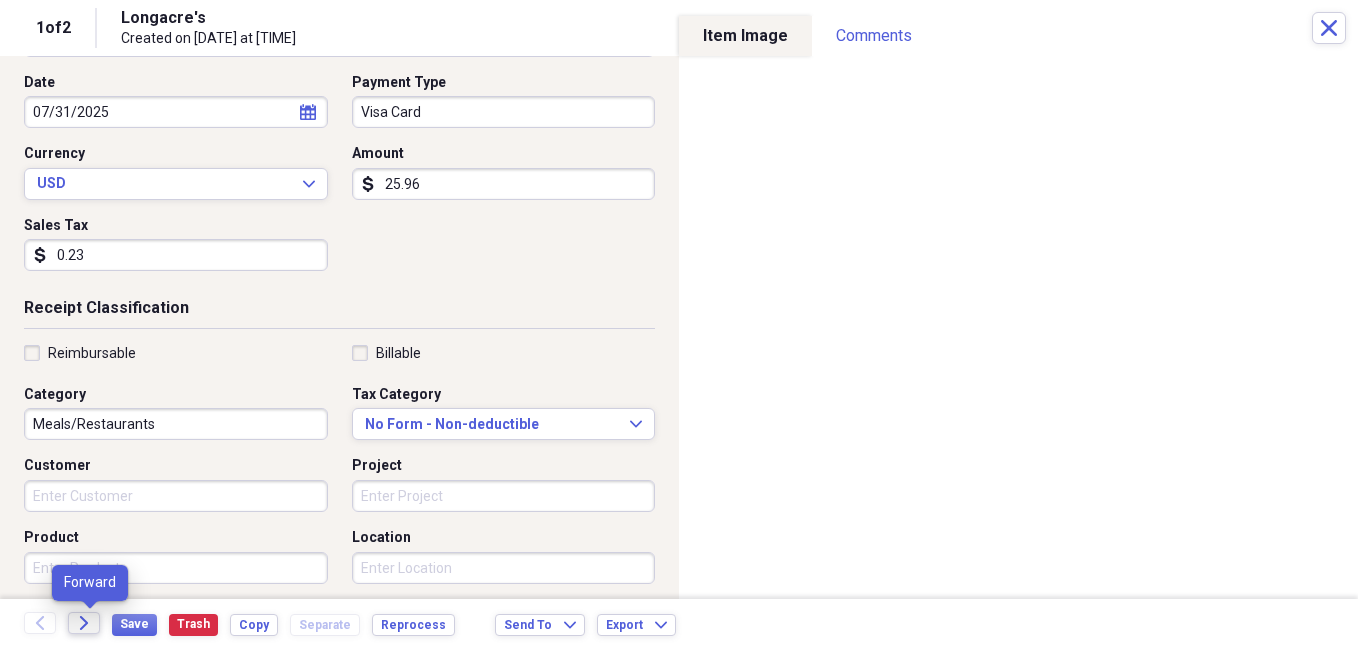 click on "Forward" 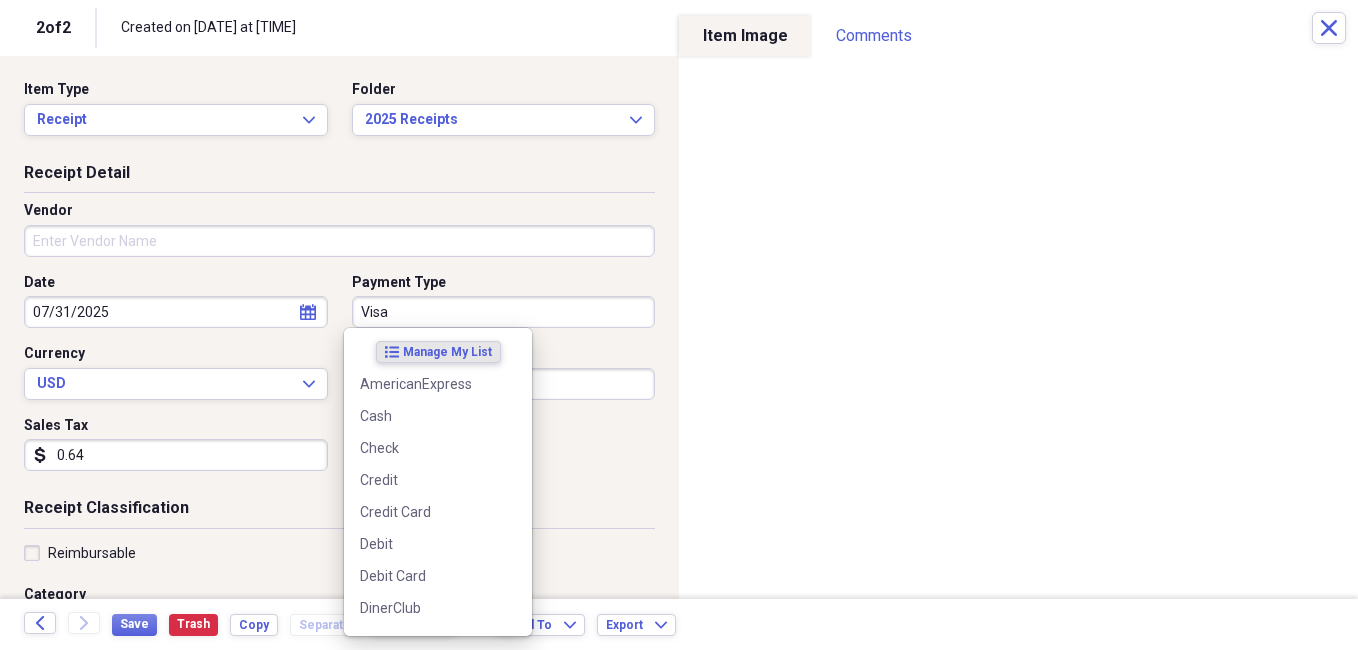 click on "Visa" at bounding box center (504, 312) 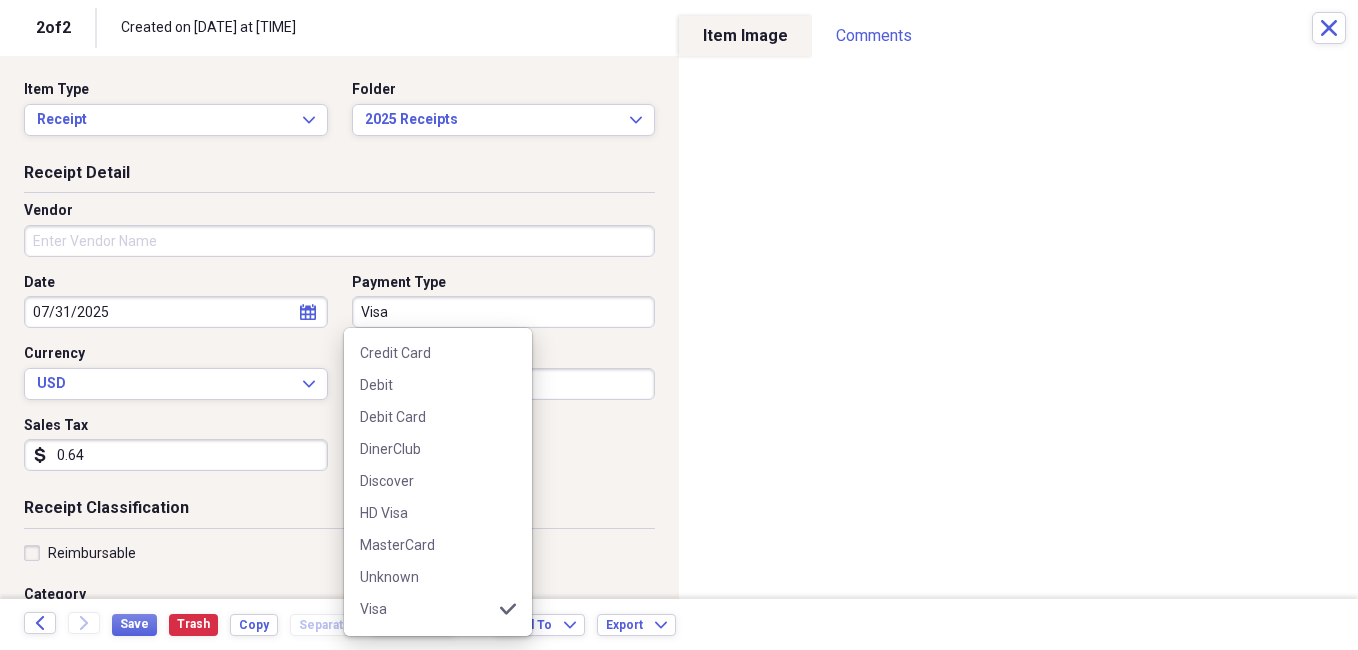 scroll, scrollTop: 188, scrollLeft: 0, axis: vertical 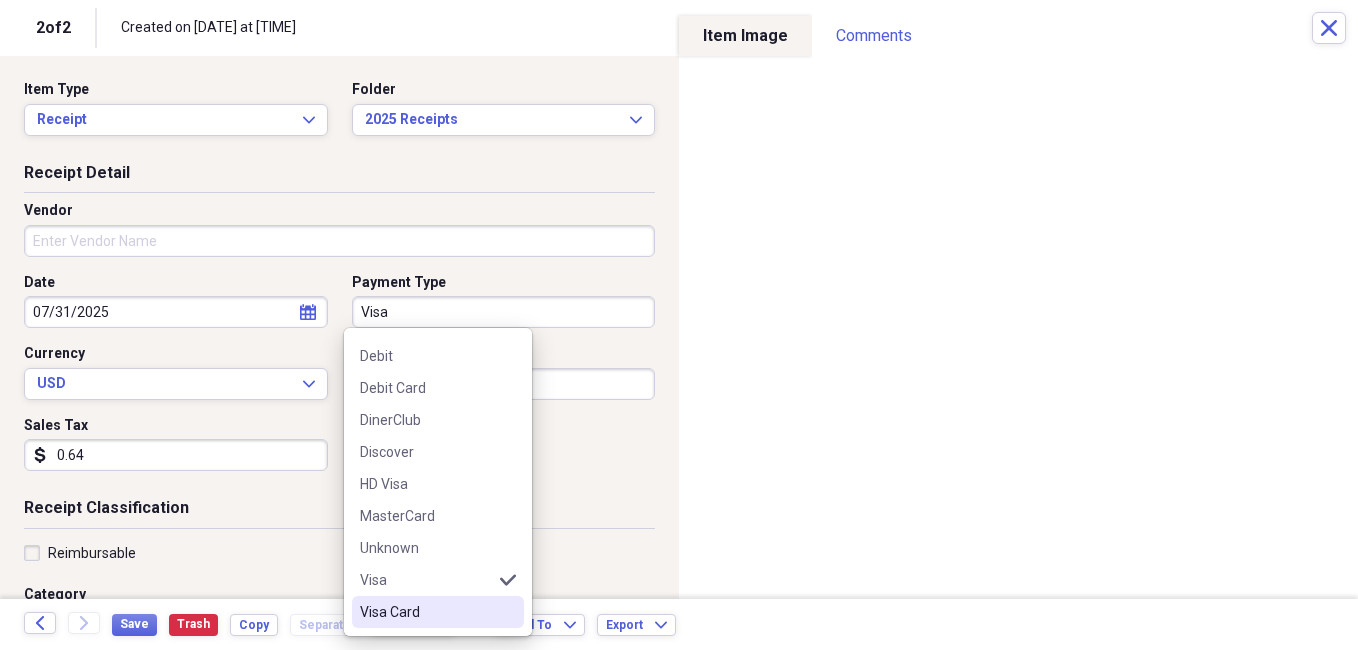 click on "Visa Card" at bounding box center [426, 612] 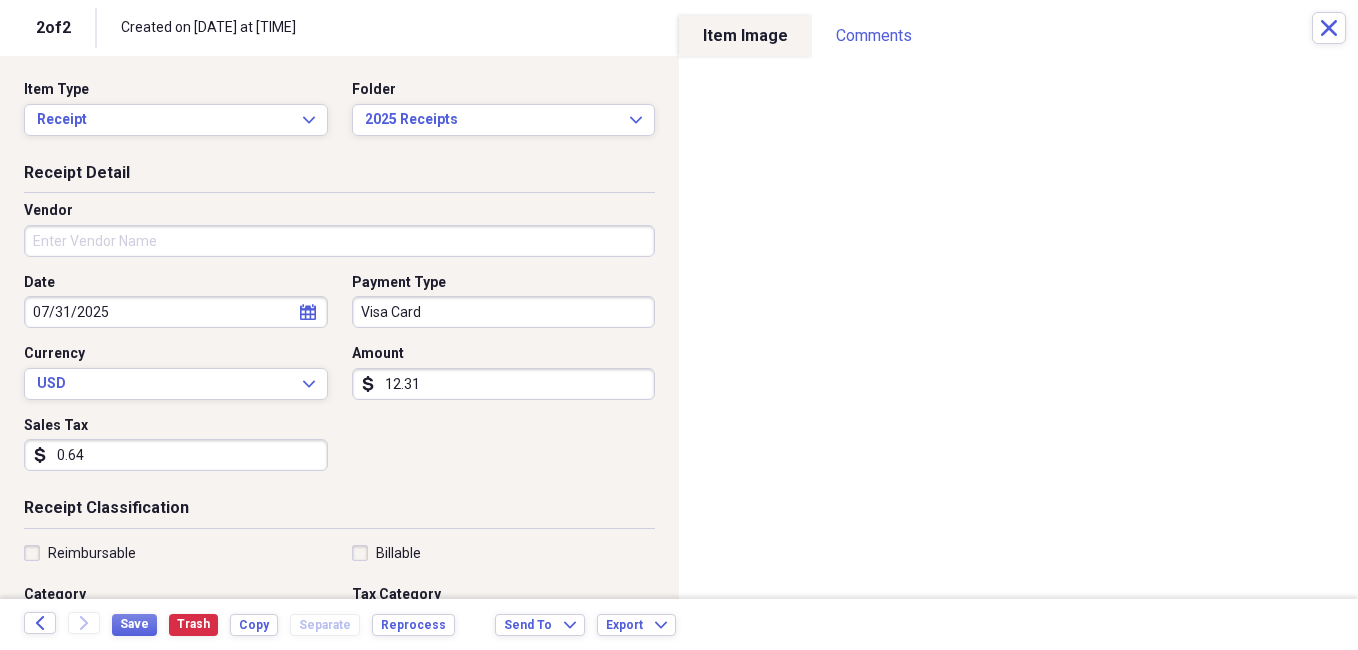 click on "Vendor" at bounding box center (339, 241) 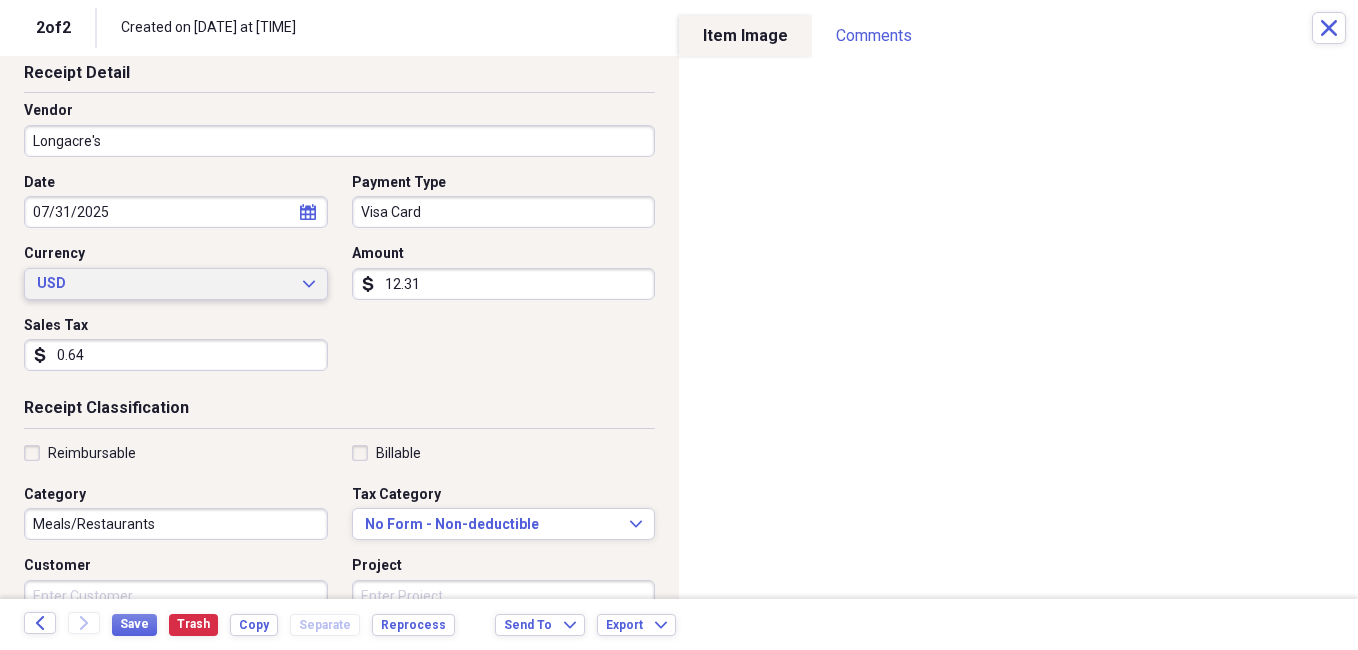 scroll, scrollTop: 200, scrollLeft: 0, axis: vertical 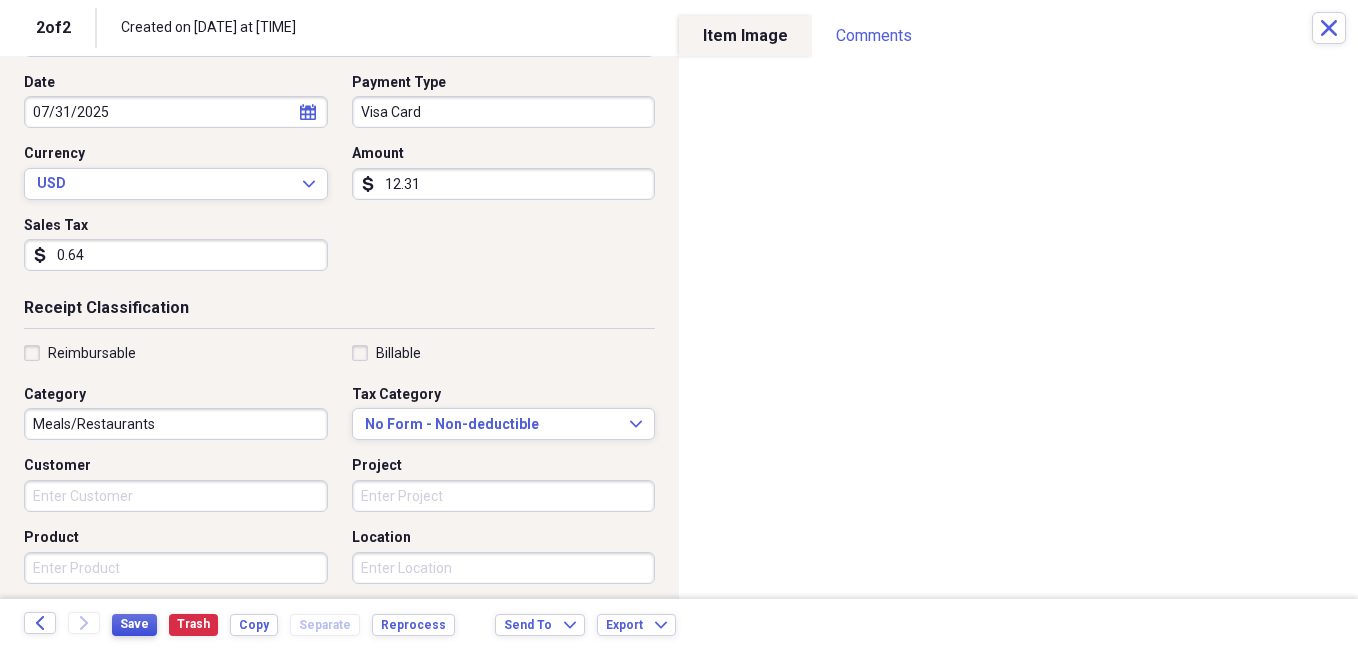 type on "Longacre's" 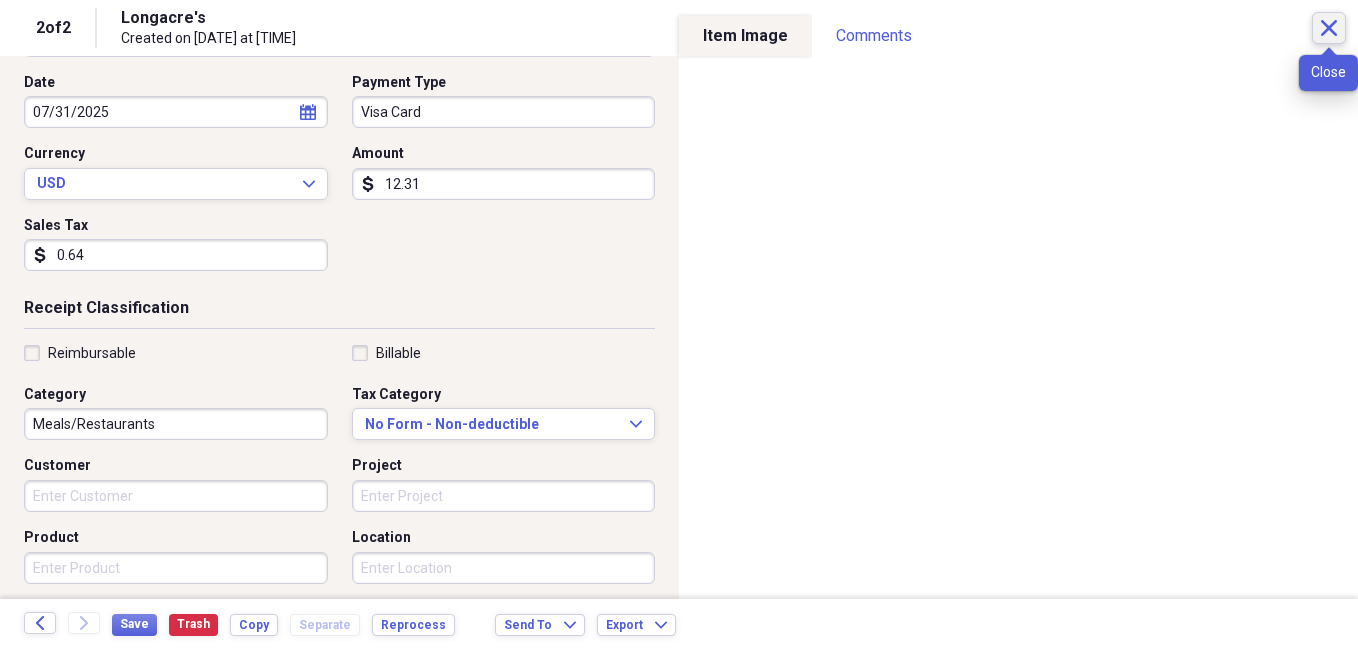 click on "Close" 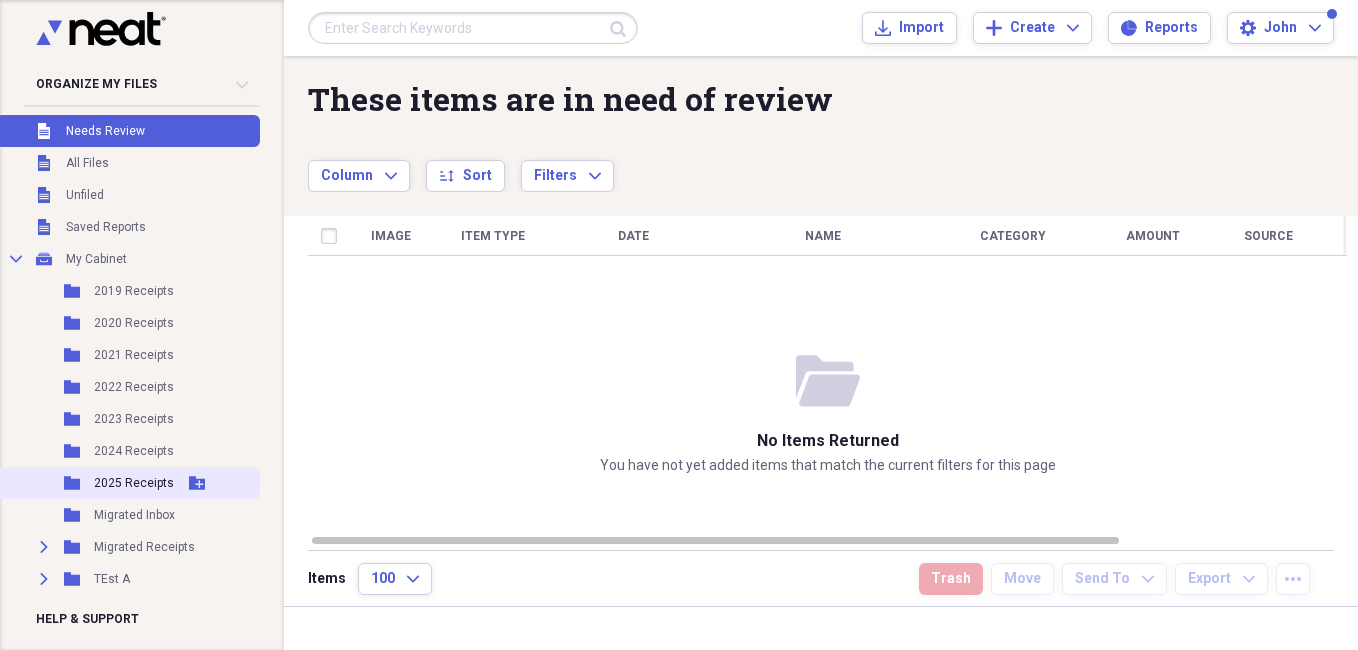 click on "2025 Receipts" at bounding box center [134, 483] 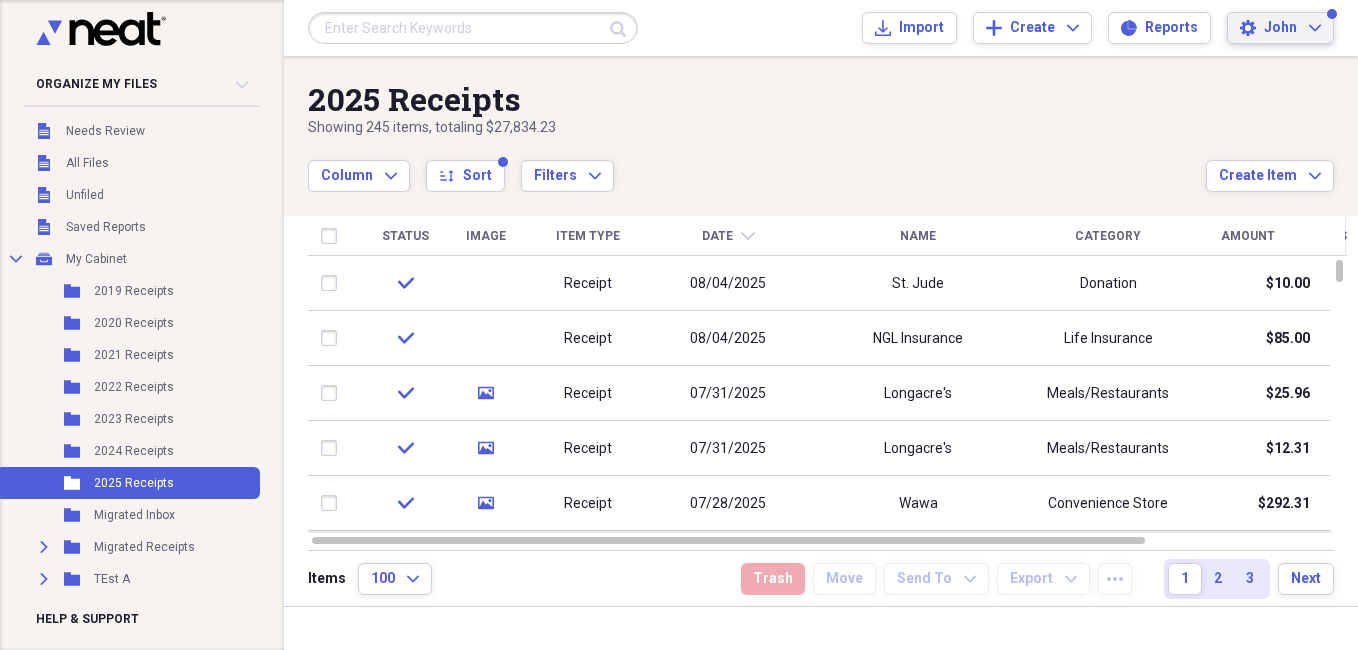 click on "Settings John Expand" at bounding box center [1280, 28] 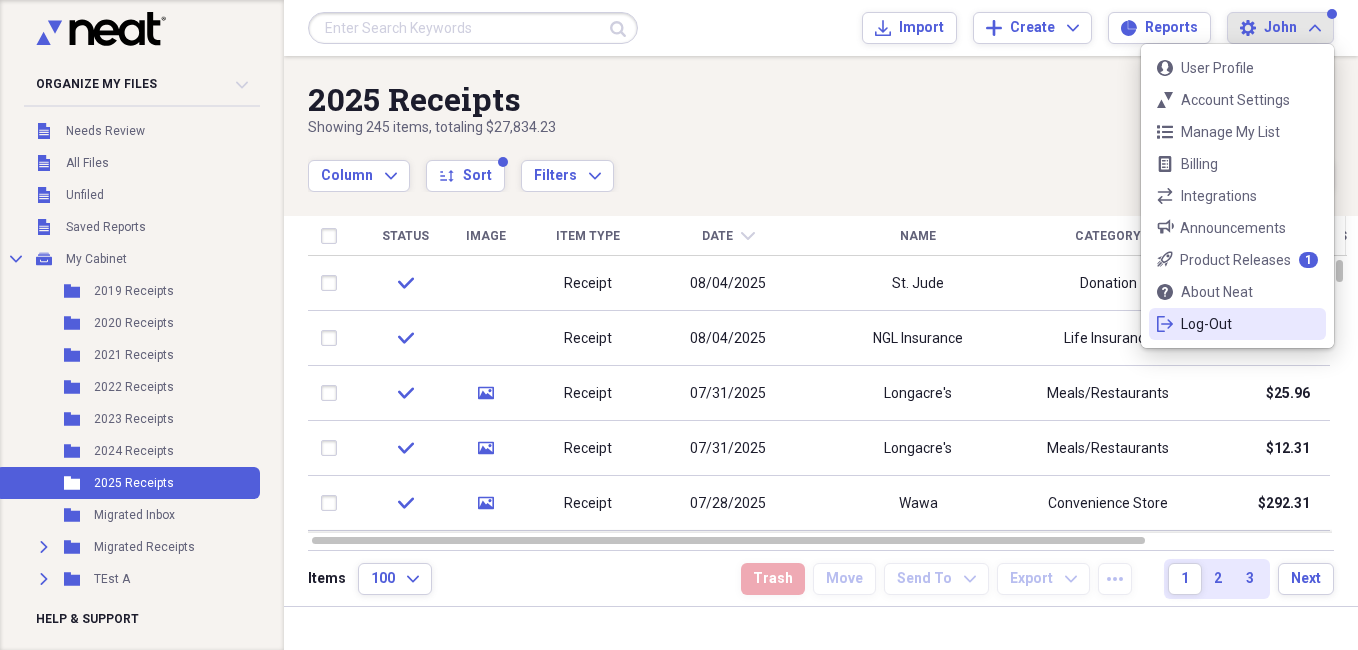 click on "Log-Out" at bounding box center (1237, 324) 